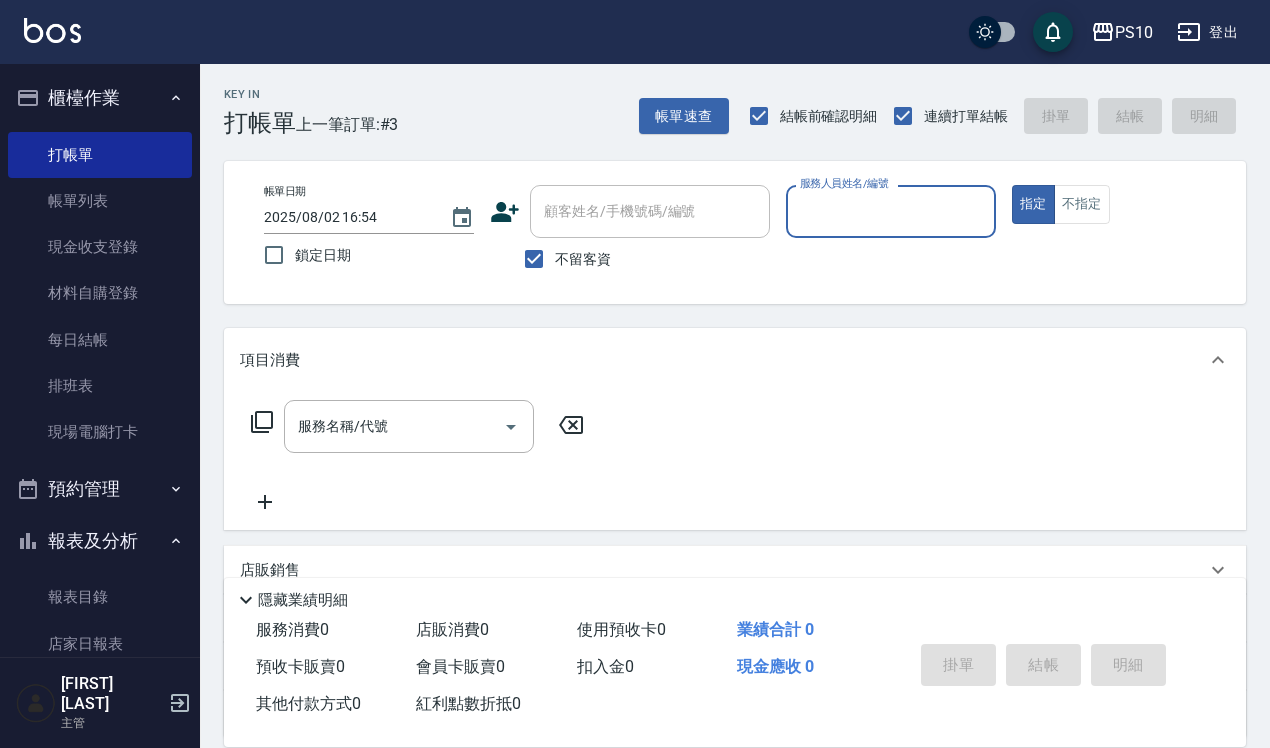 scroll, scrollTop: 0, scrollLeft: 0, axis: both 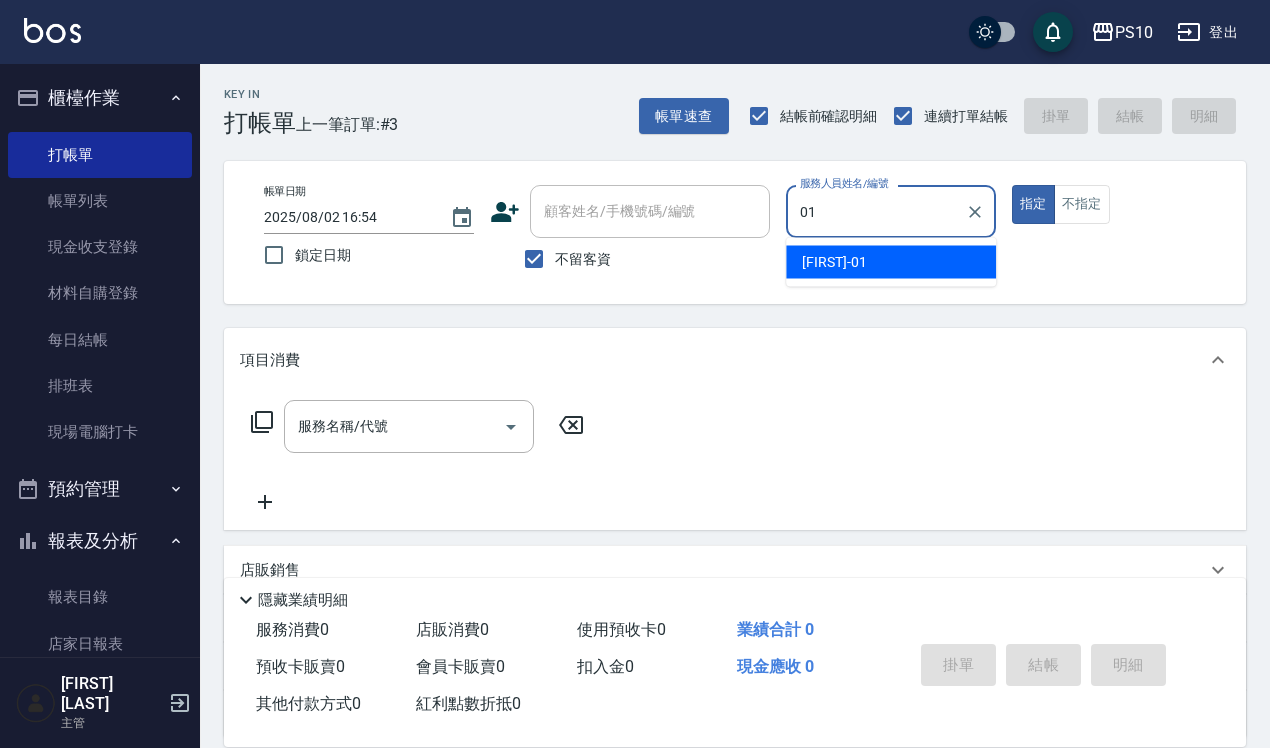 type on "[FIRST]-01" 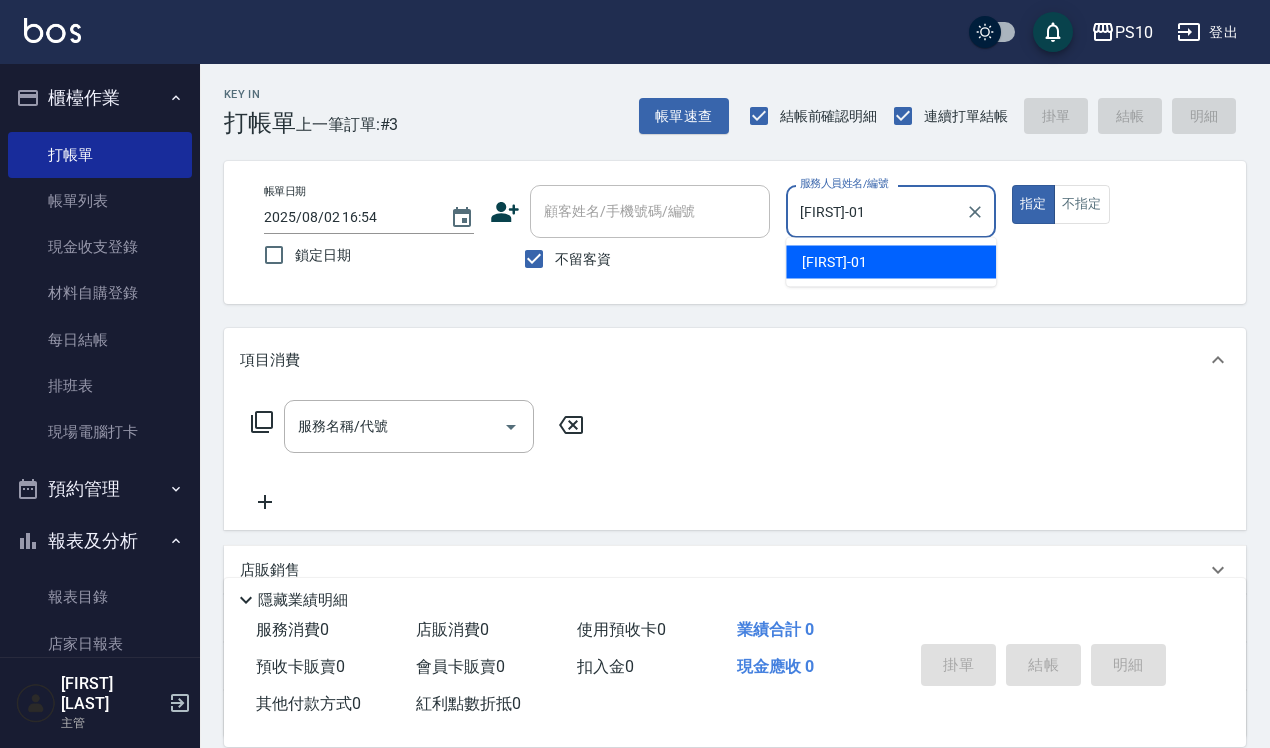type on "true" 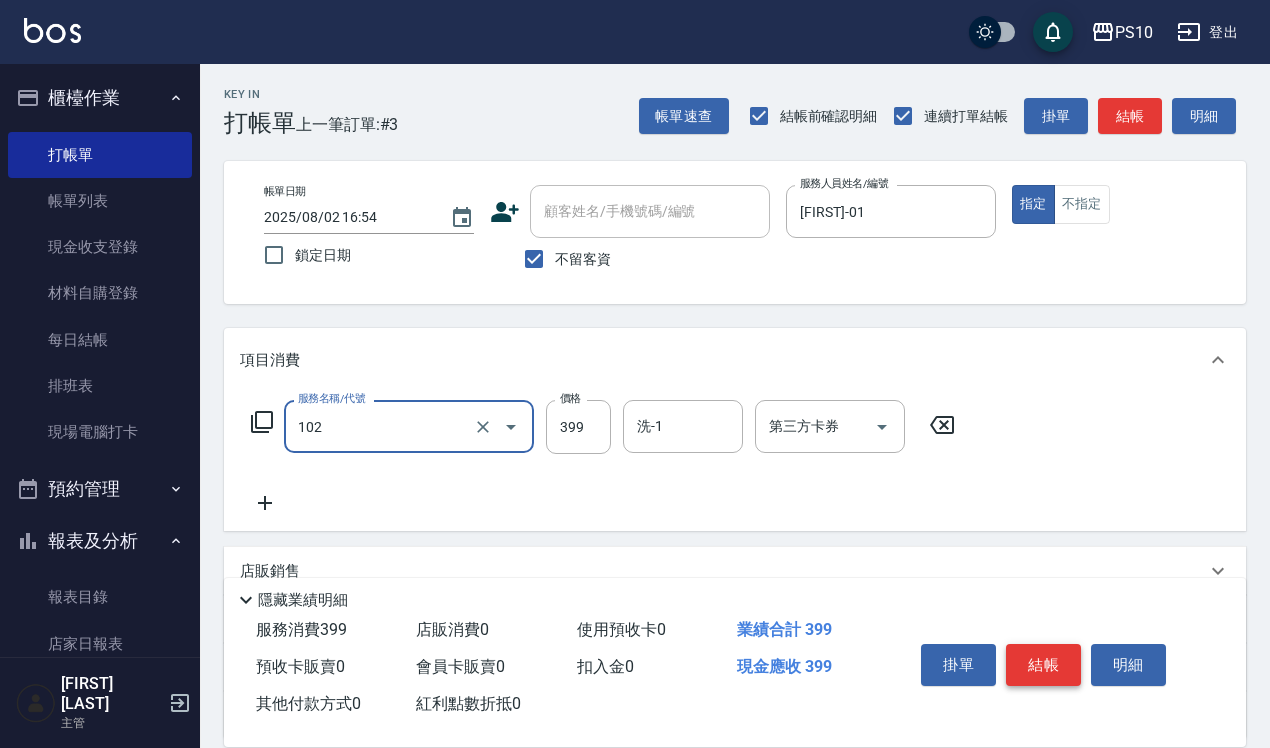 type on "SPA洗髮399(102)" 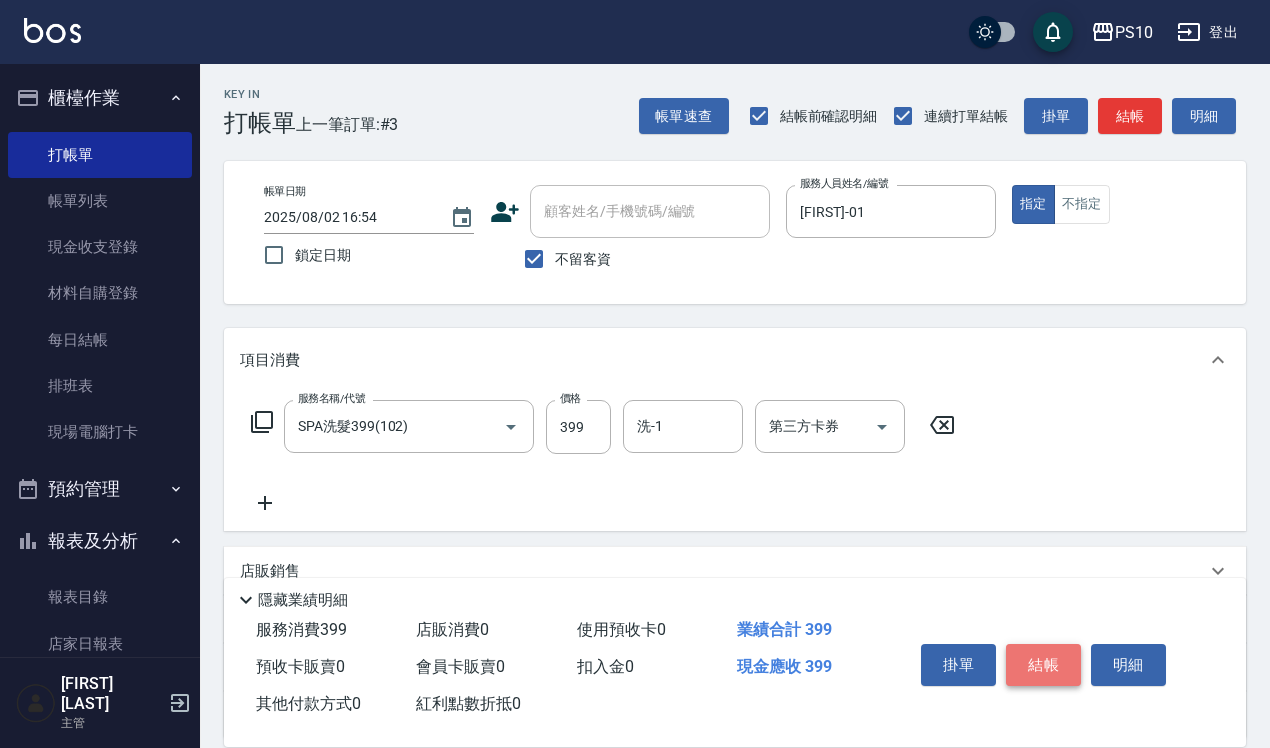click on "結帳" at bounding box center (1043, 665) 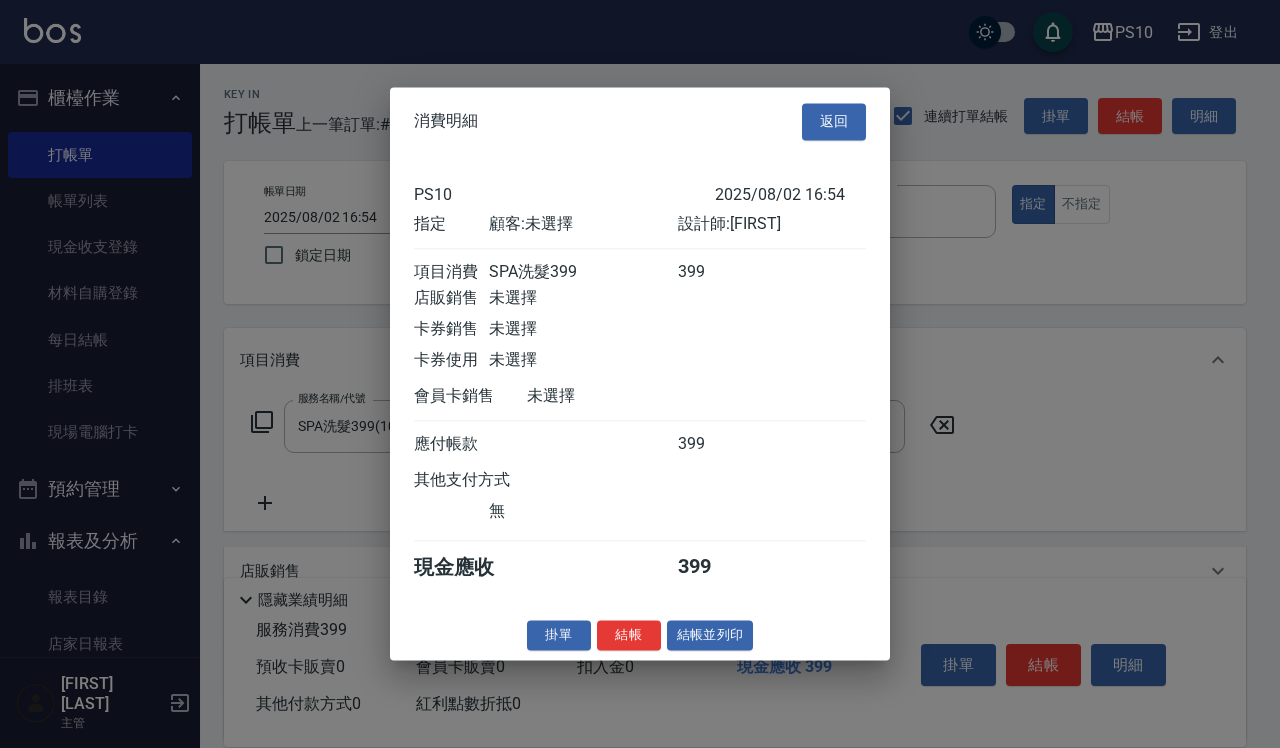 click at bounding box center (640, 374) 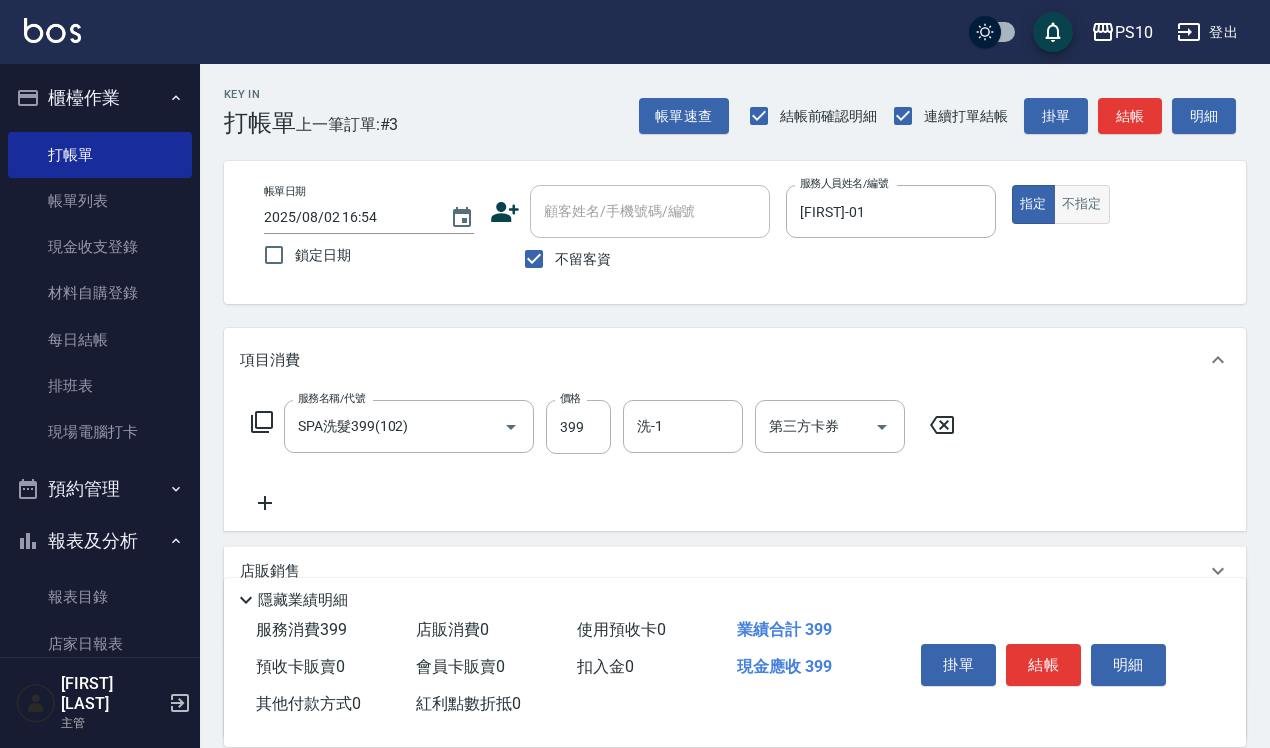 click on "不指定" at bounding box center [1082, 204] 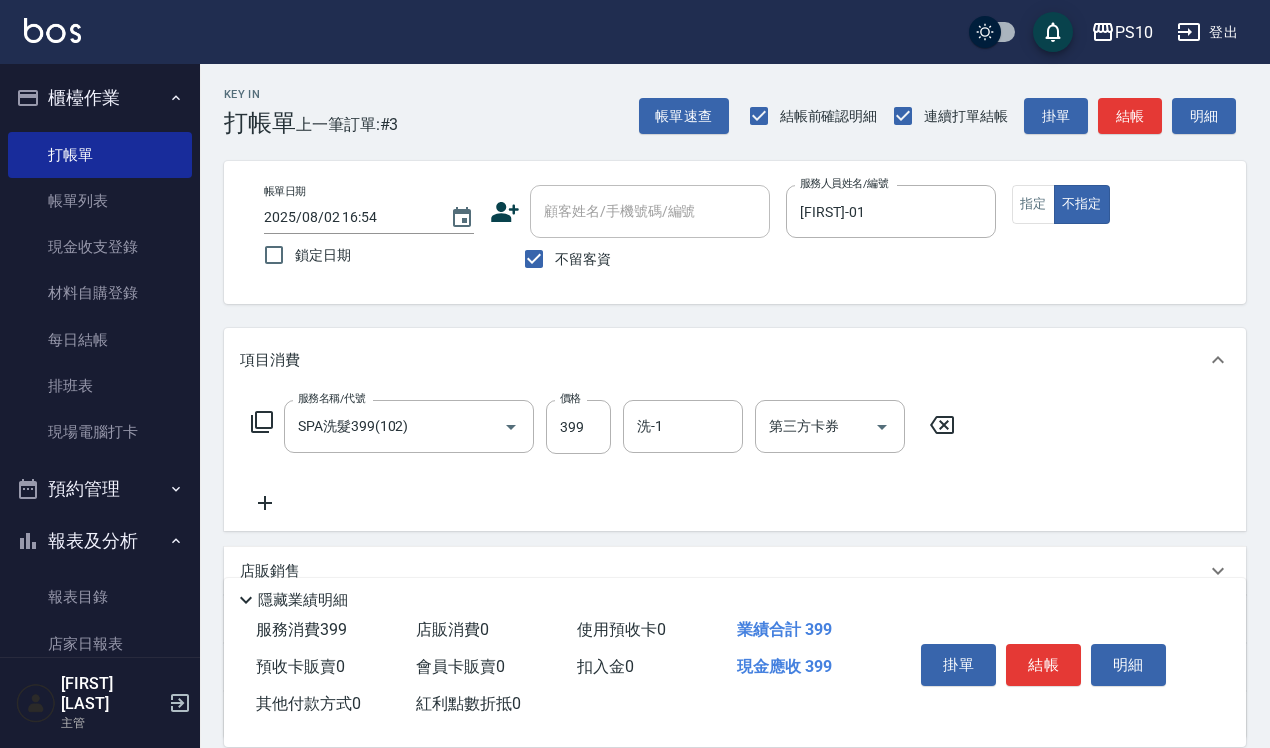 click on "掛單 結帳 明細" at bounding box center [1043, 667] 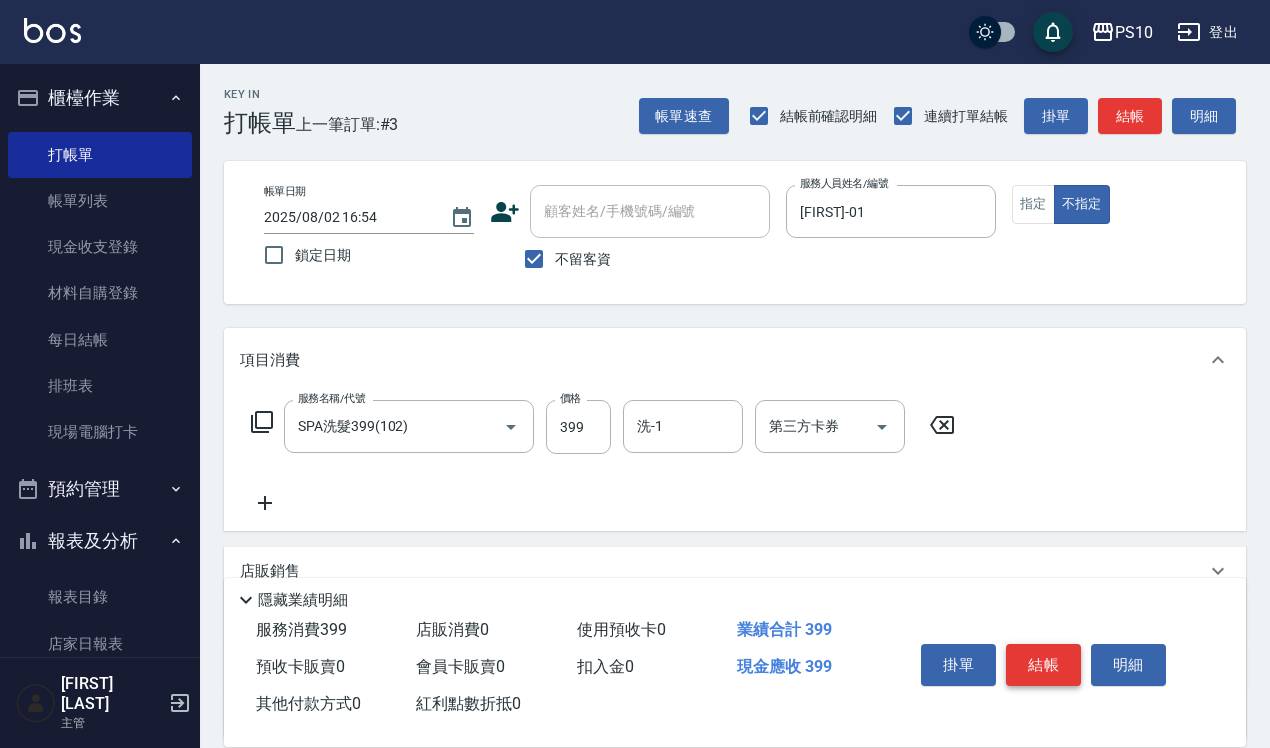 click on "結帳" at bounding box center [1043, 665] 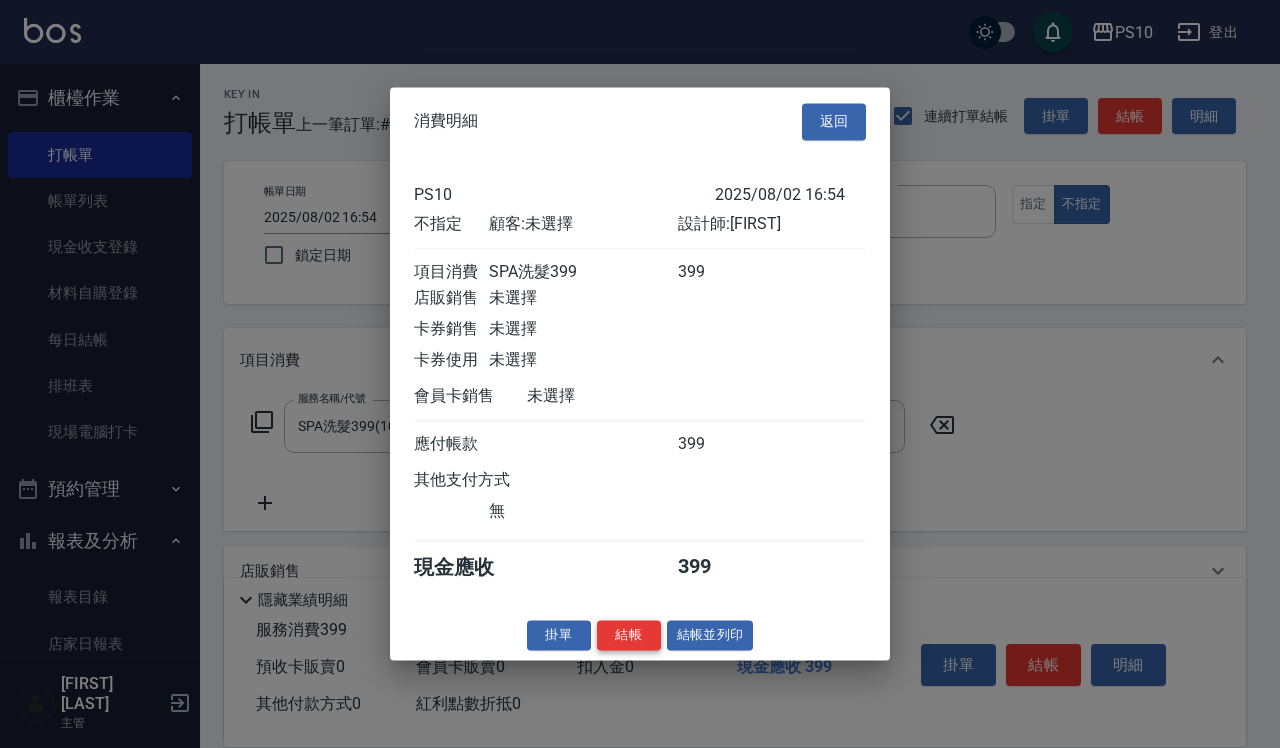 click on "結帳" at bounding box center [629, 635] 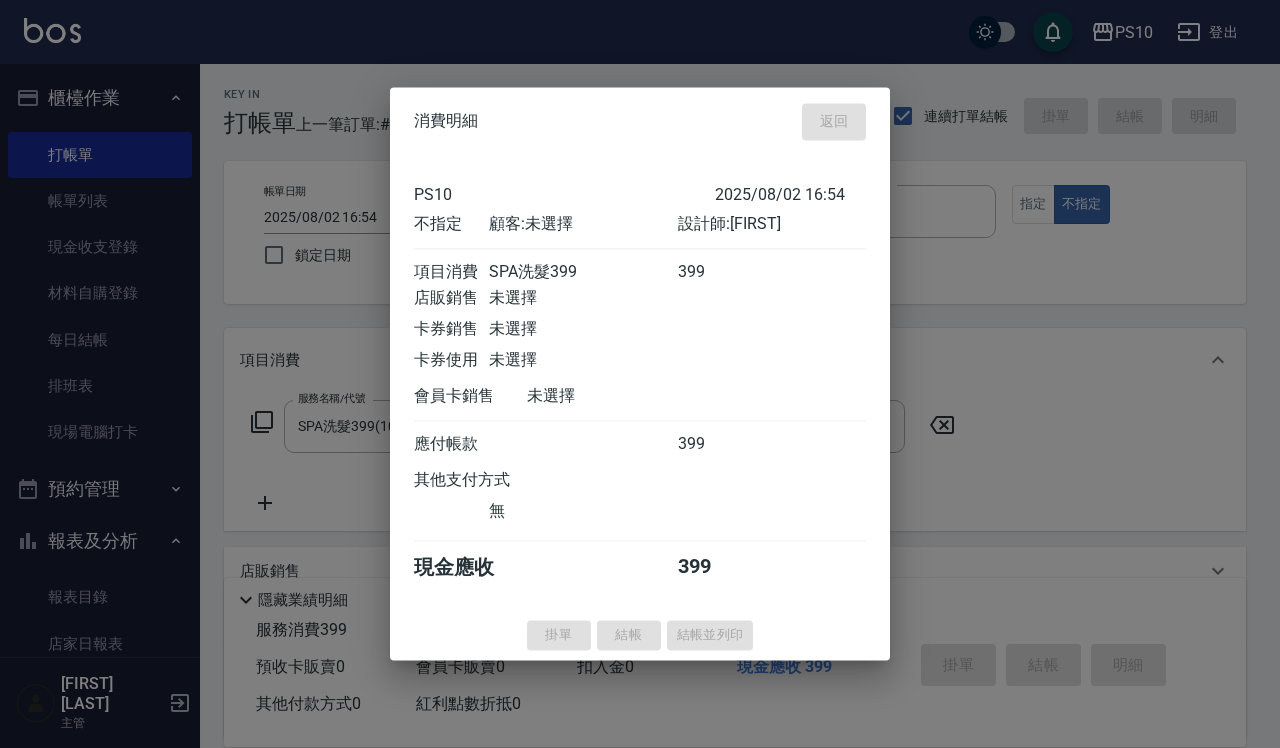 type on "2025/08/02 18:11" 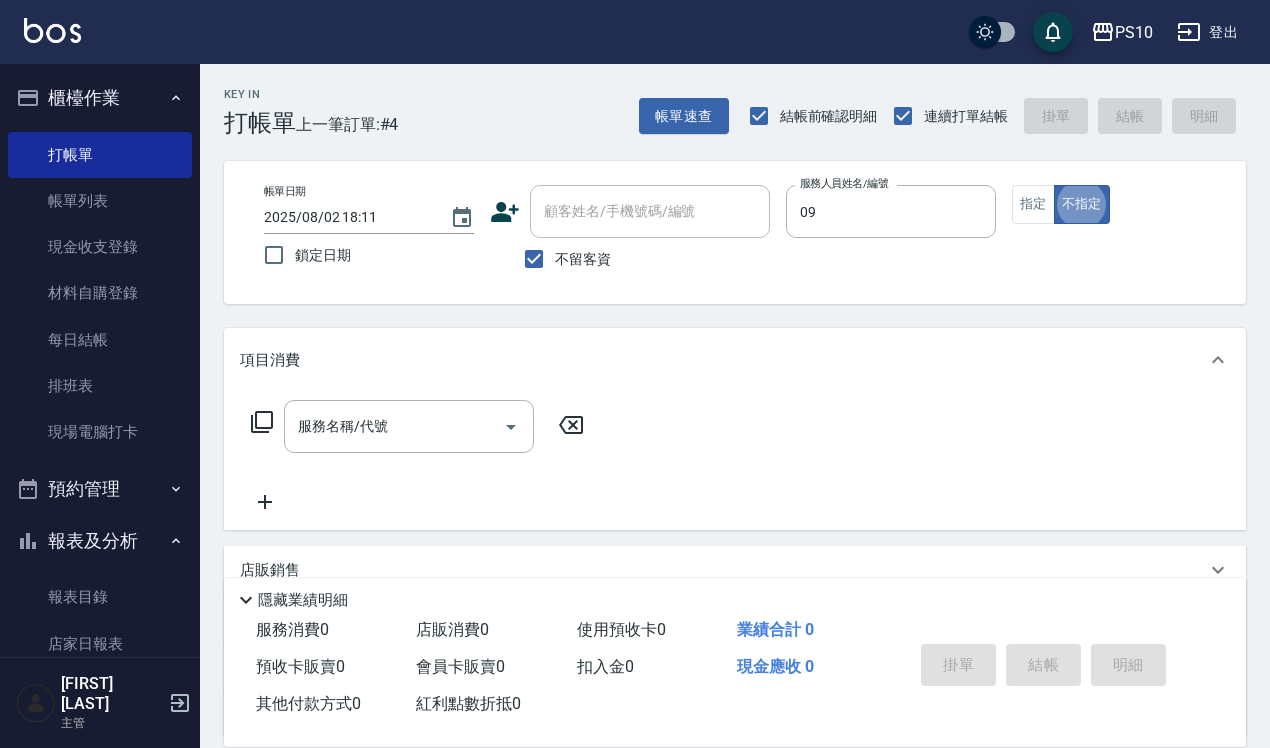 type on "[FIRST]-09" 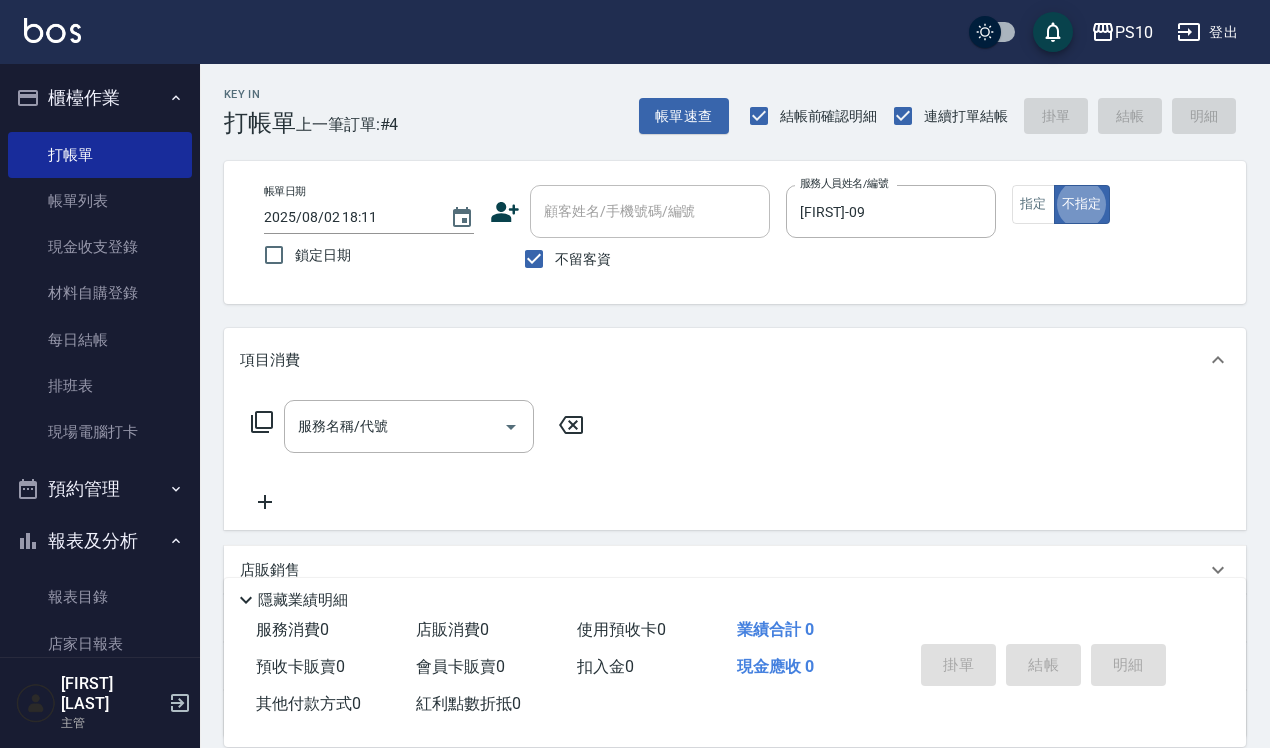 type on "false" 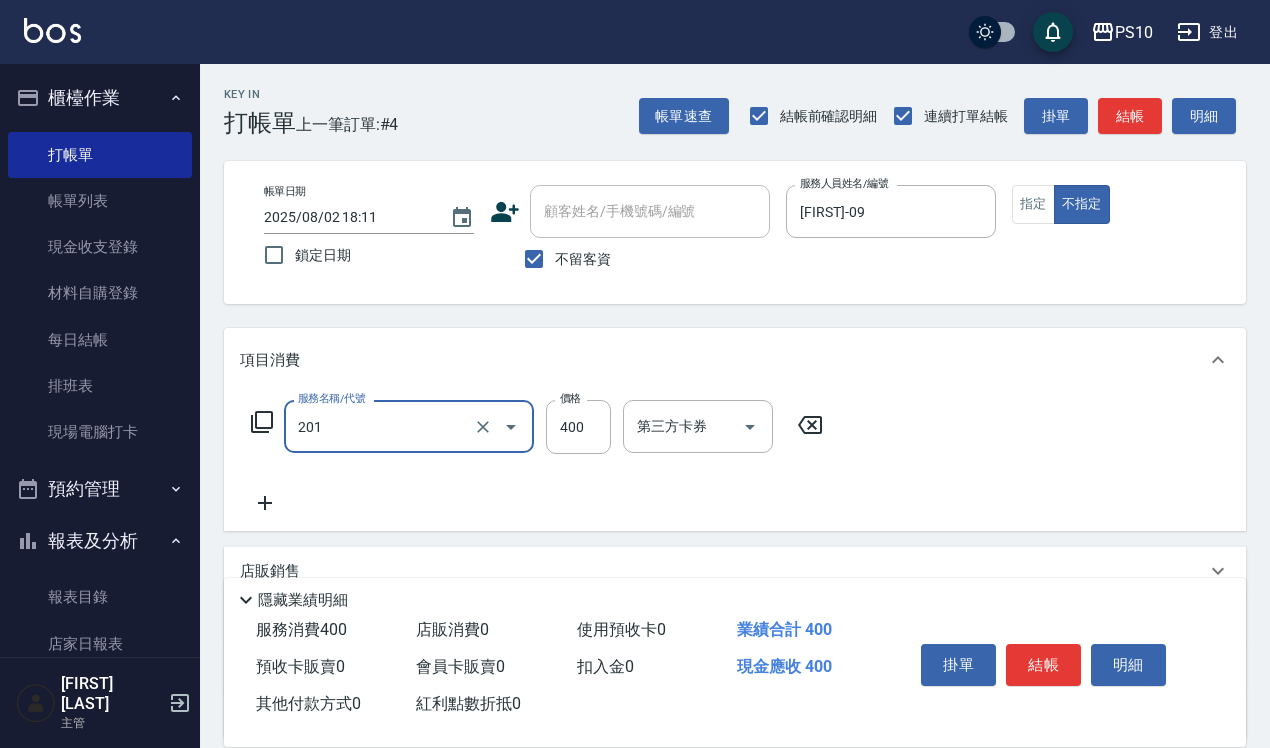 type on "剪髮(201)" 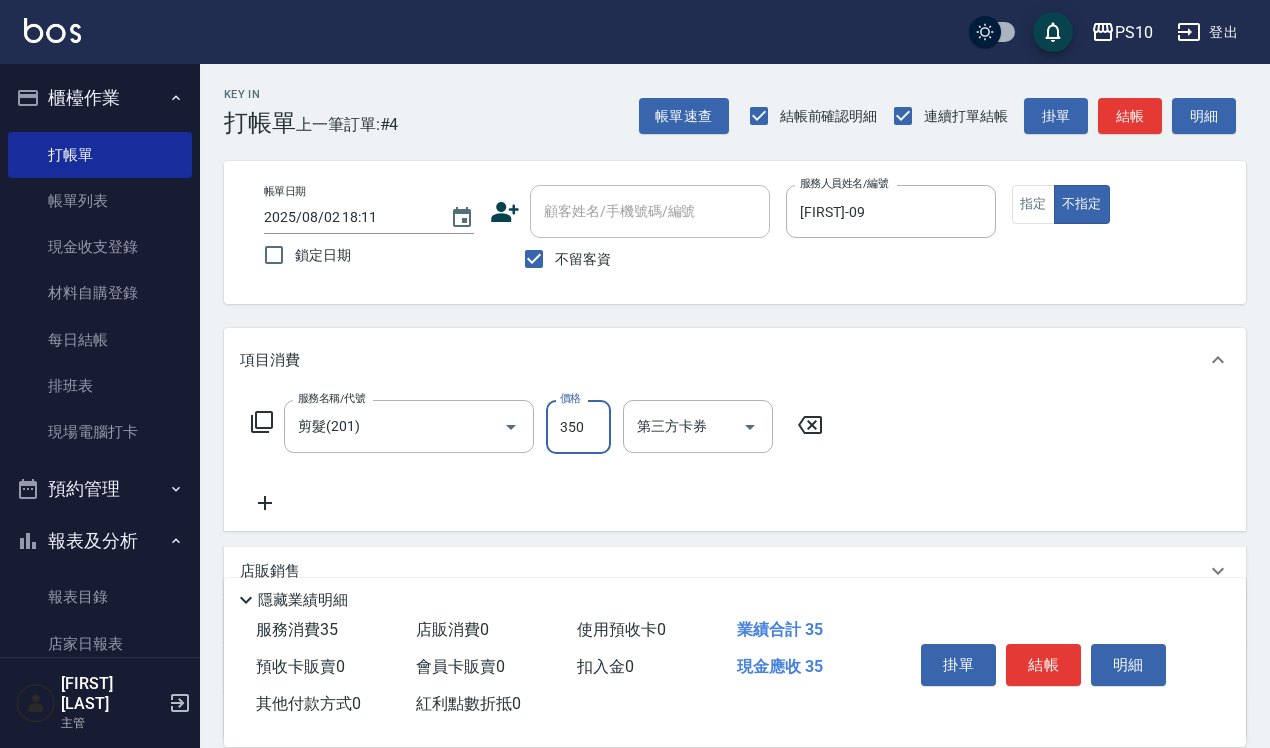 type on "350" 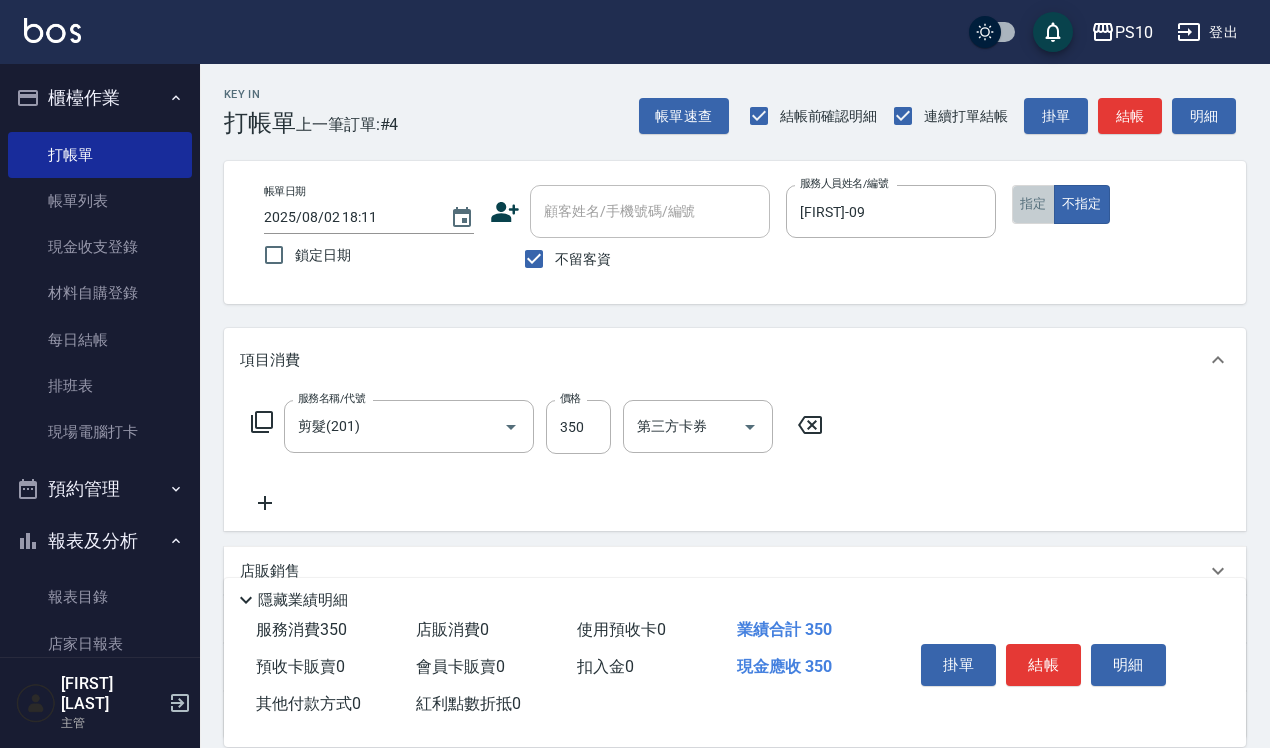 click on "指定" at bounding box center (1033, 204) 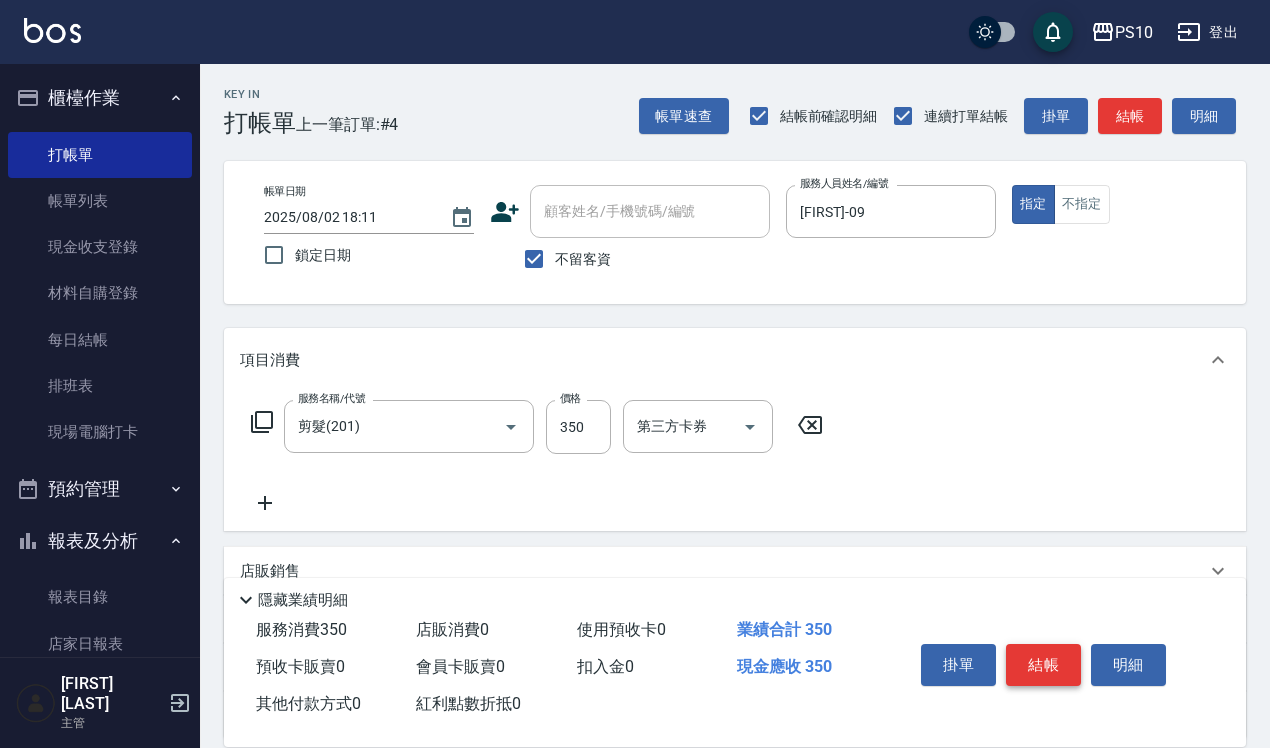 click on "結帳" at bounding box center [1043, 665] 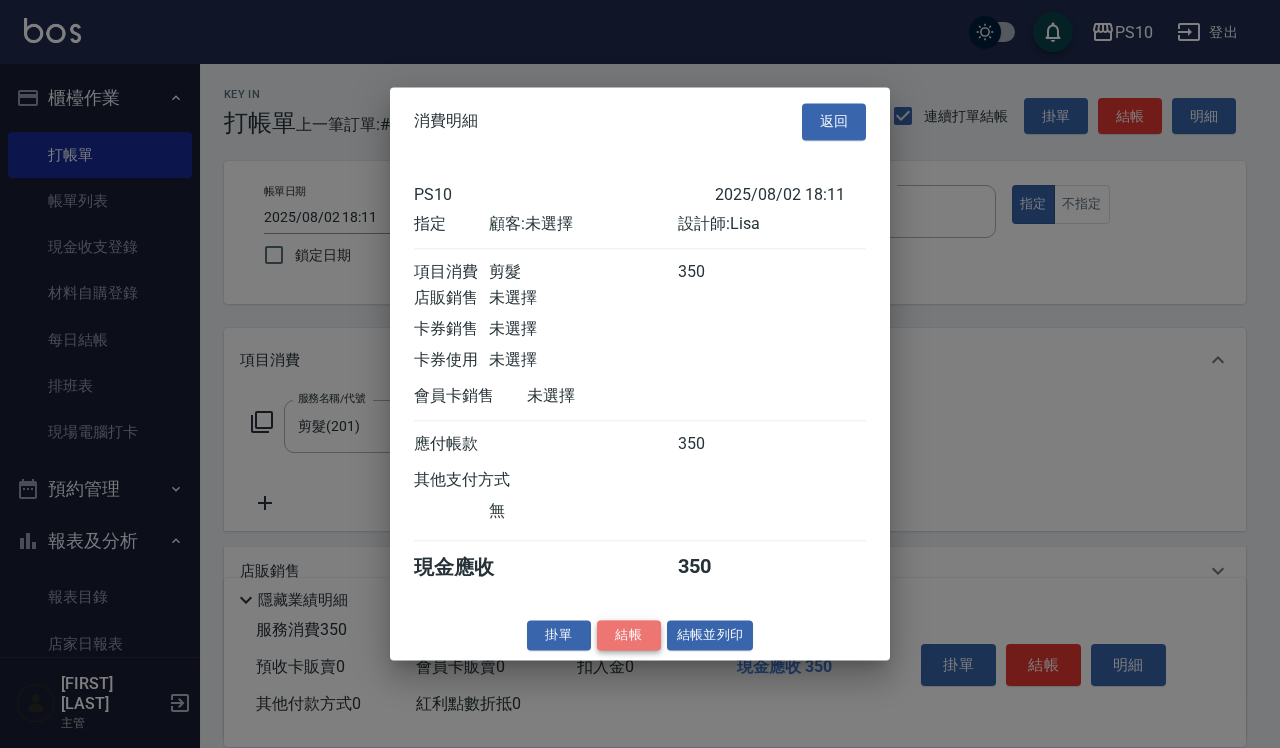 click on "結帳" at bounding box center (629, 635) 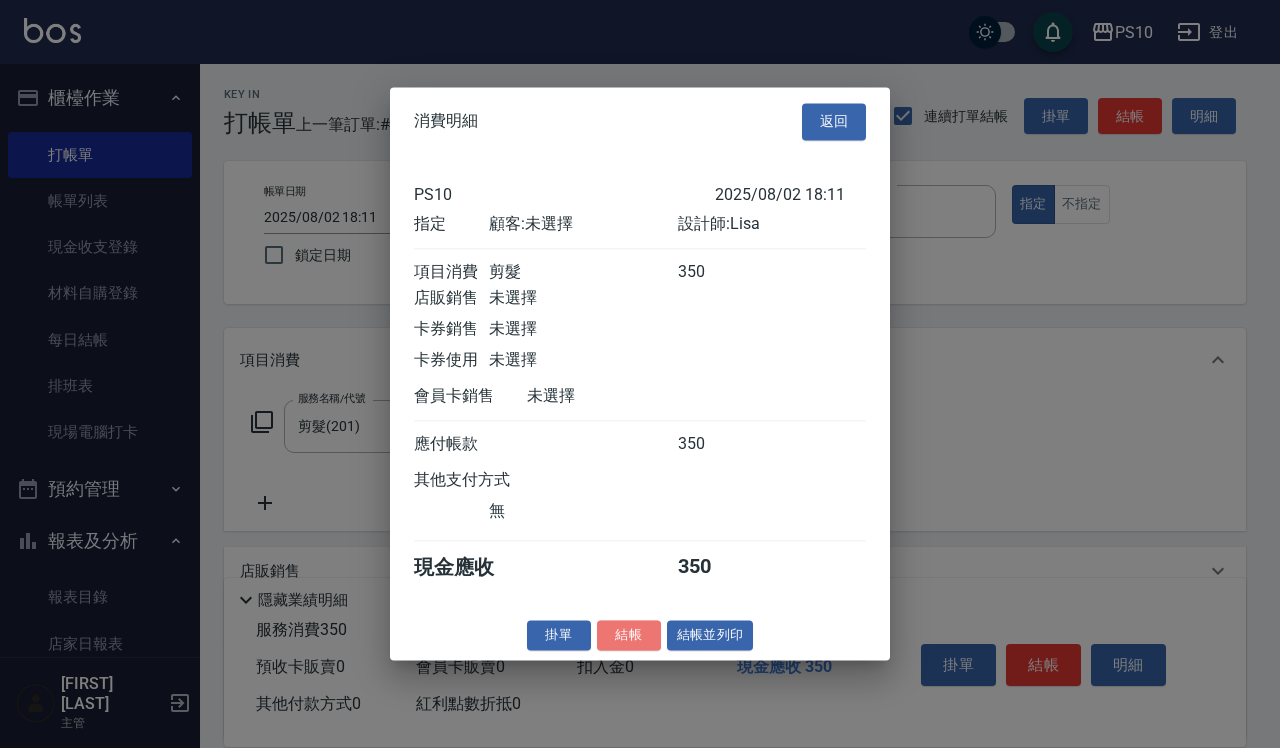 type 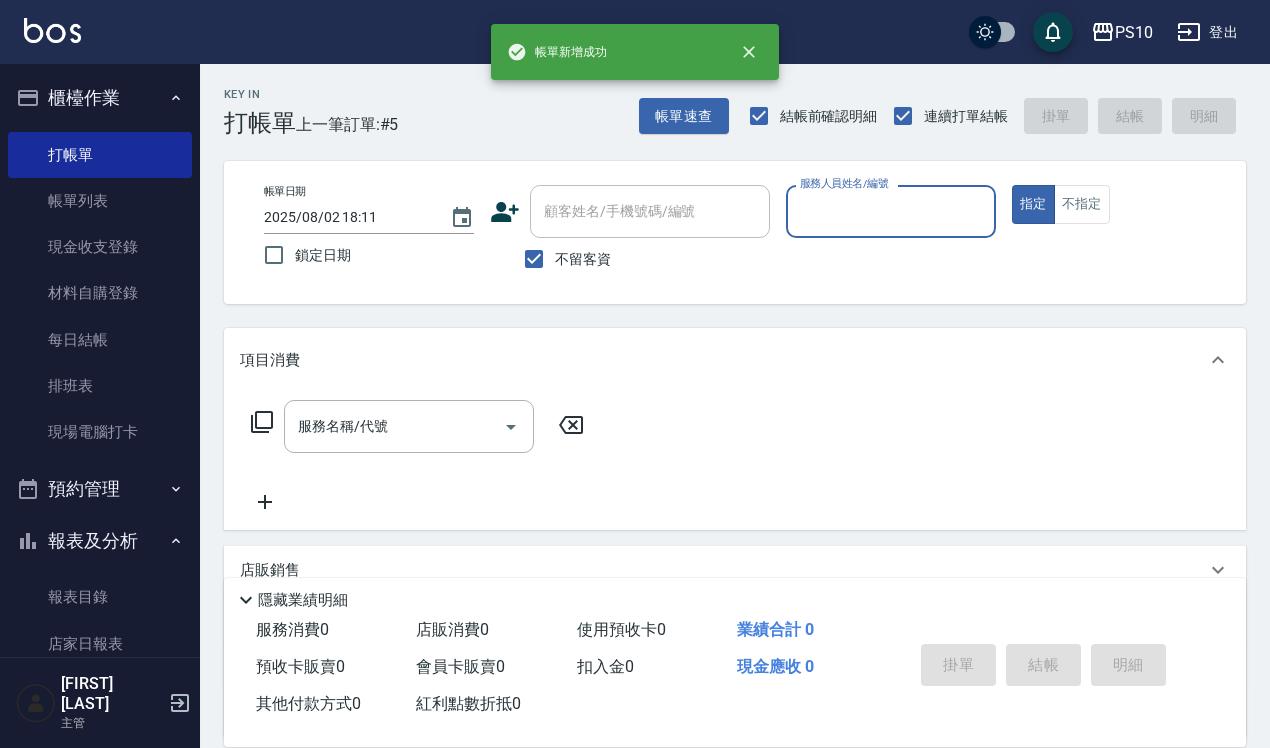 click on "服務人員姓名/編號" at bounding box center [891, 211] 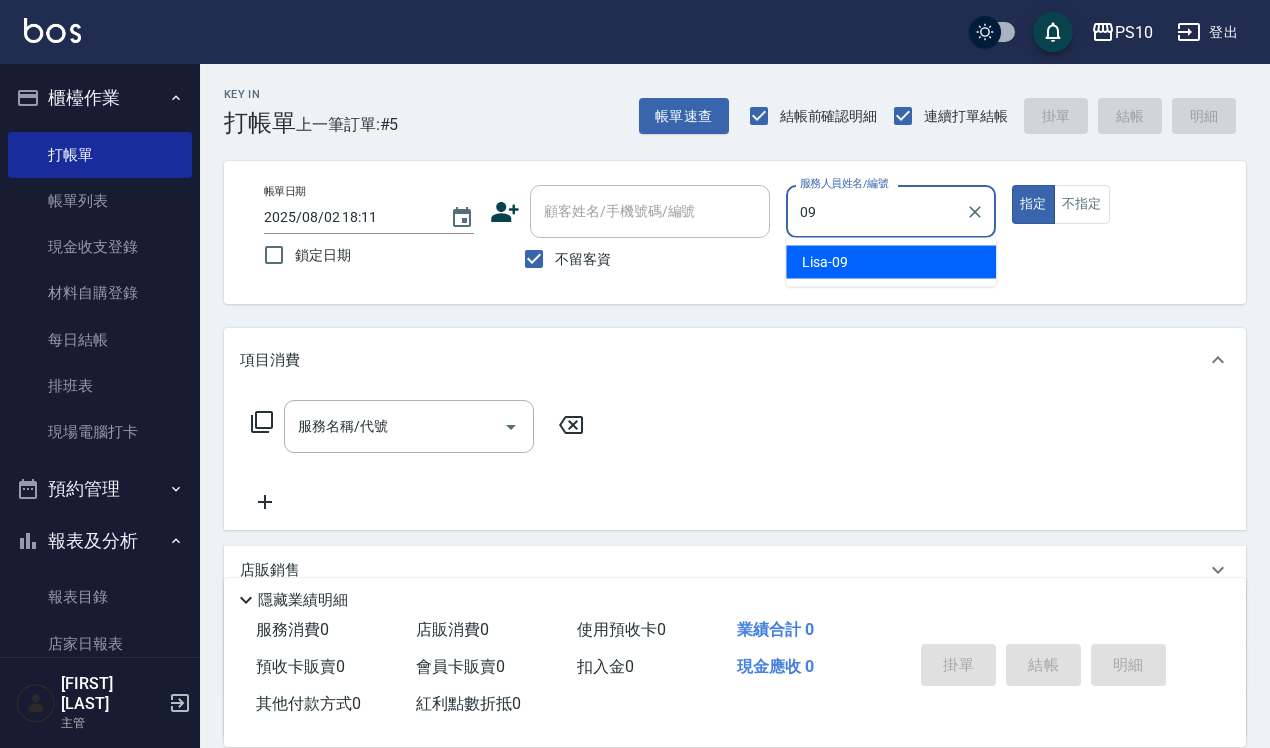 type on "[FIRST]-09" 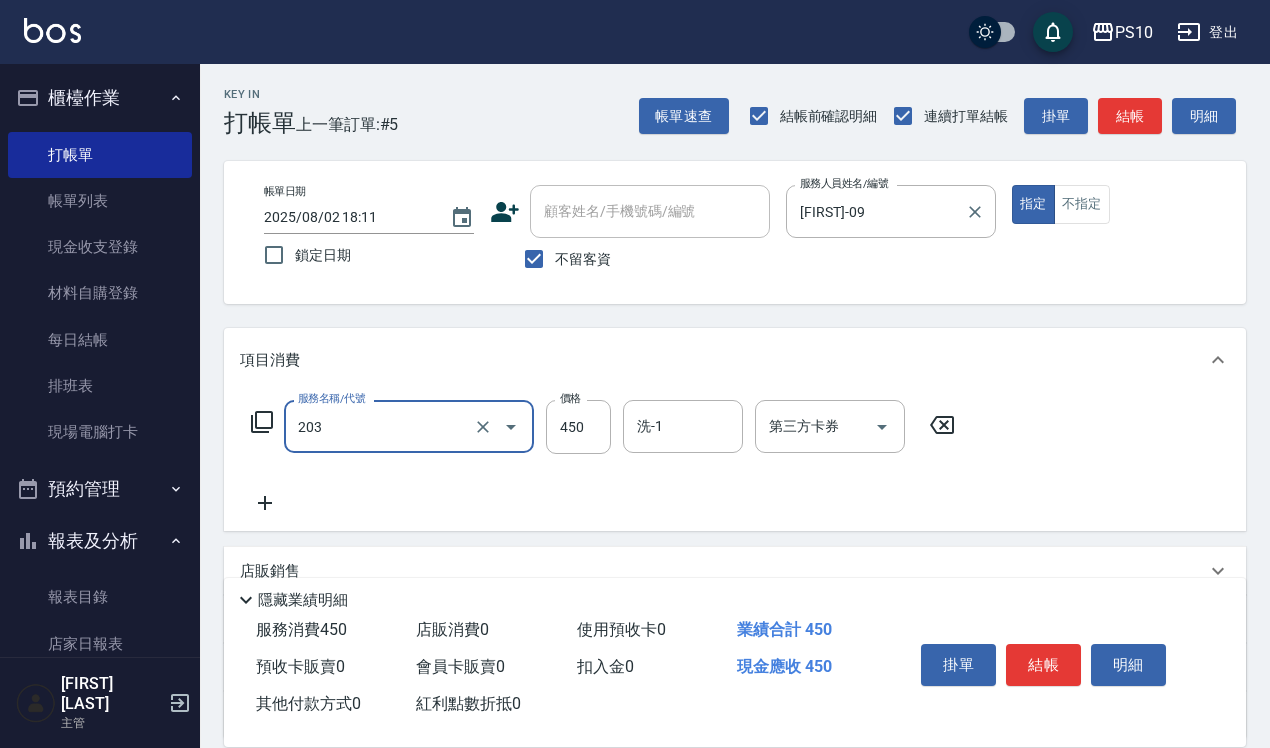 type on "剪+洗(203)" 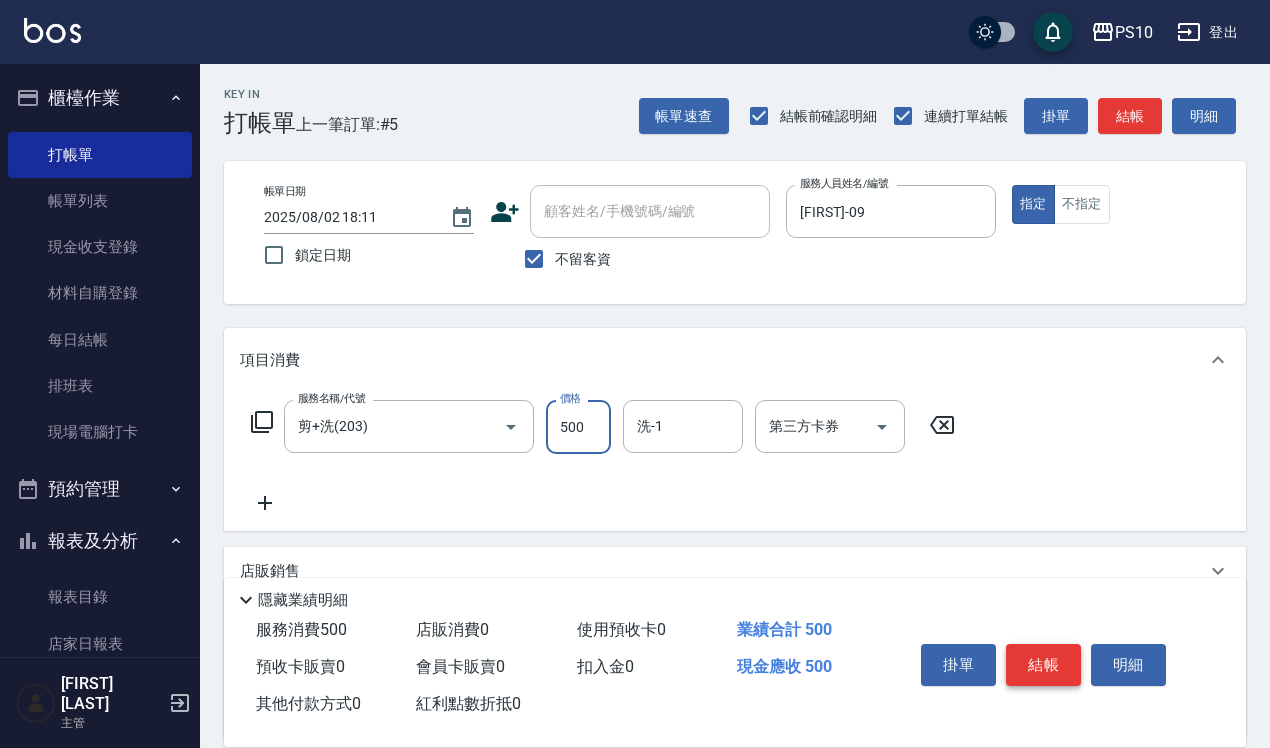 type on "500" 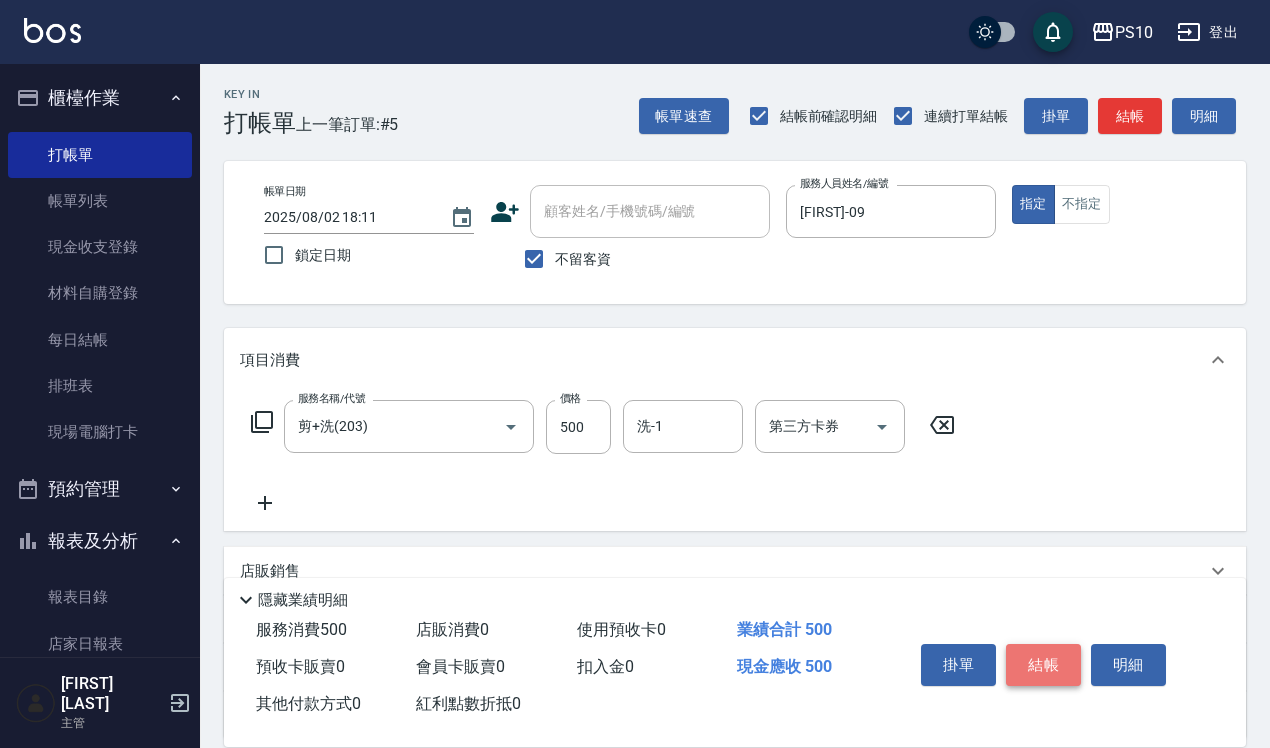 click on "結帳" at bounding box center (1043, 665) 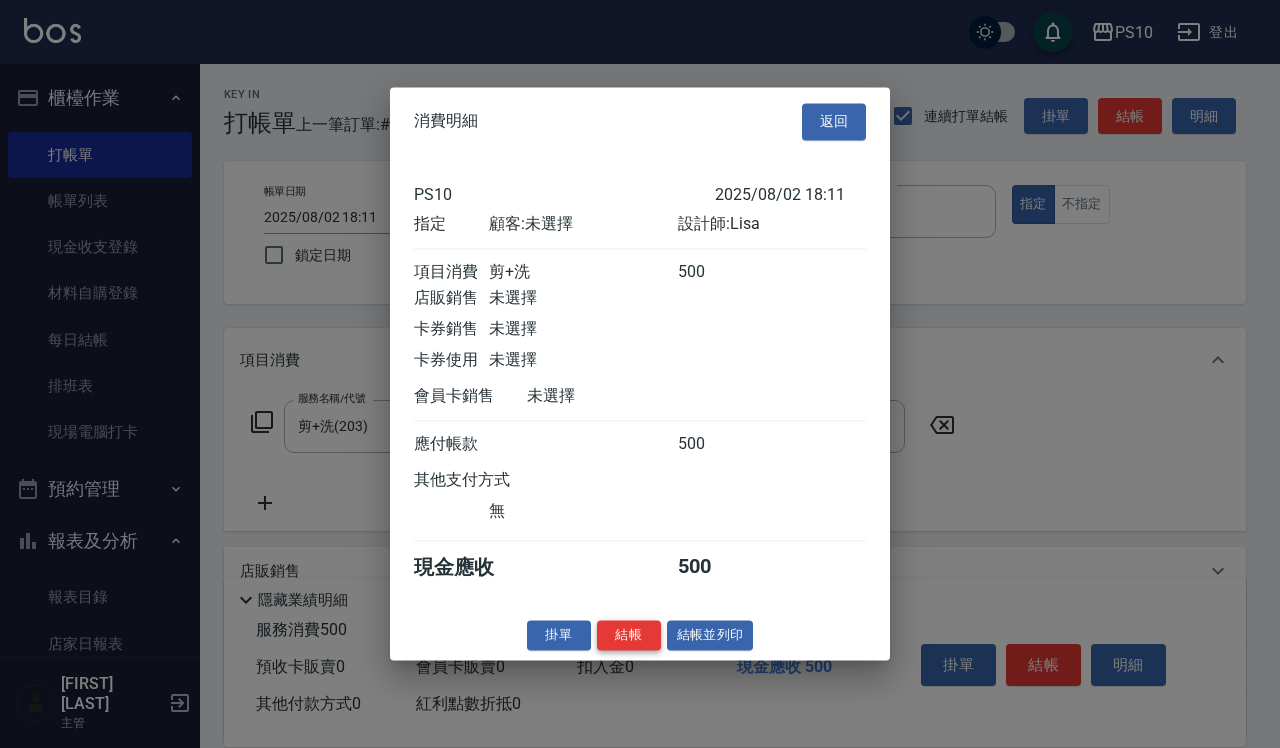 click on "結帳" at bounding box center [629, 635] 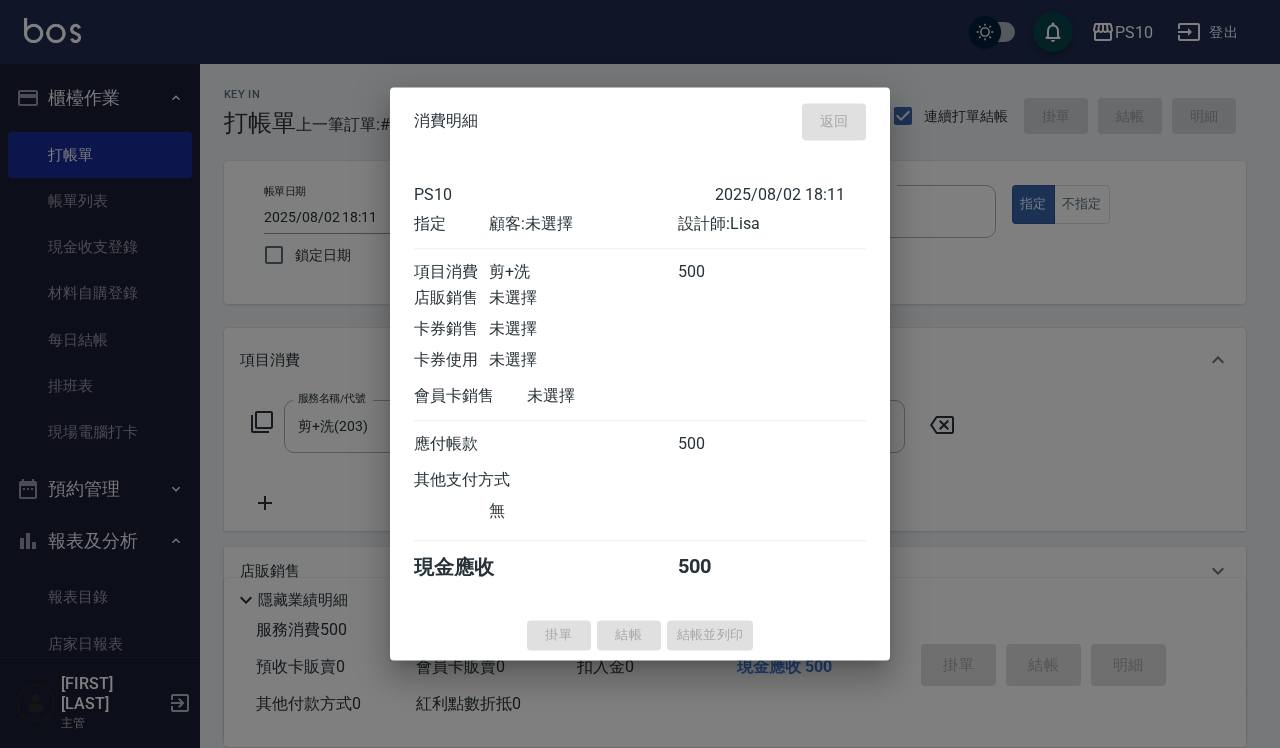 type 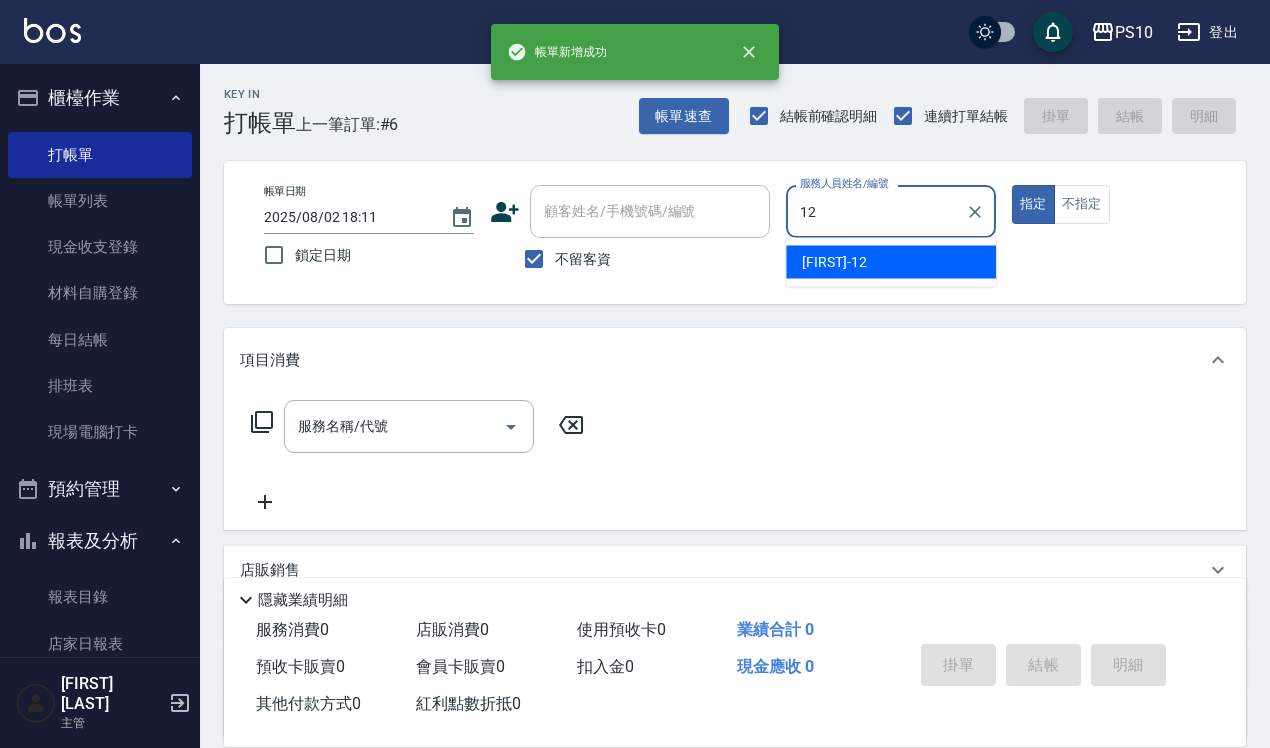 type on "[FIRST]-12" 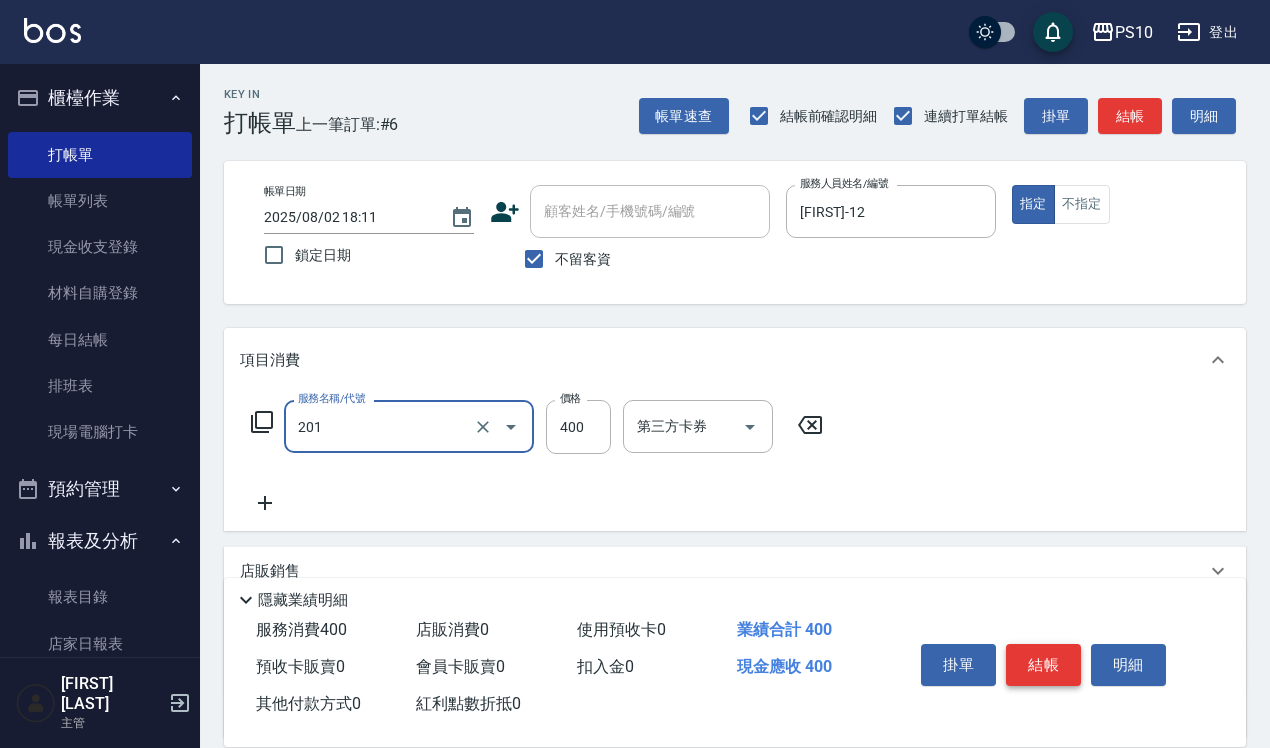 type on "剪髮(201)" 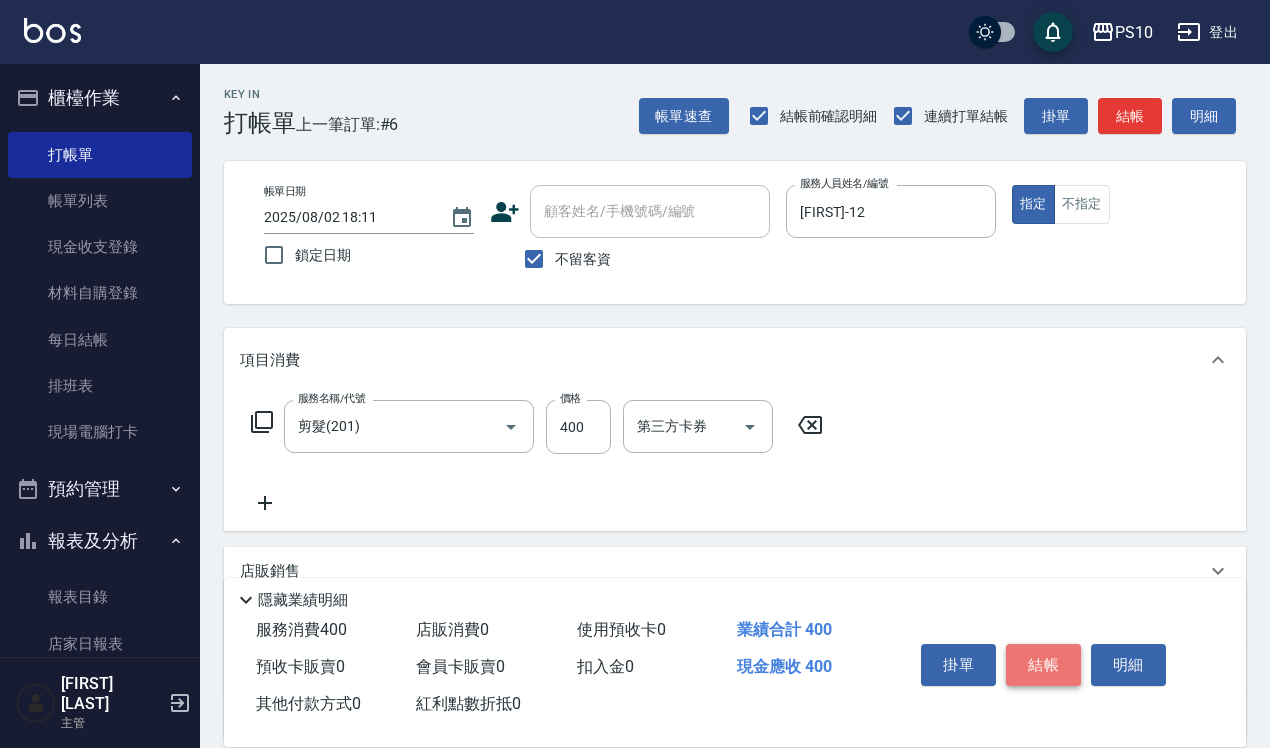 click on "結帳" at bounding box center [1043, 665] 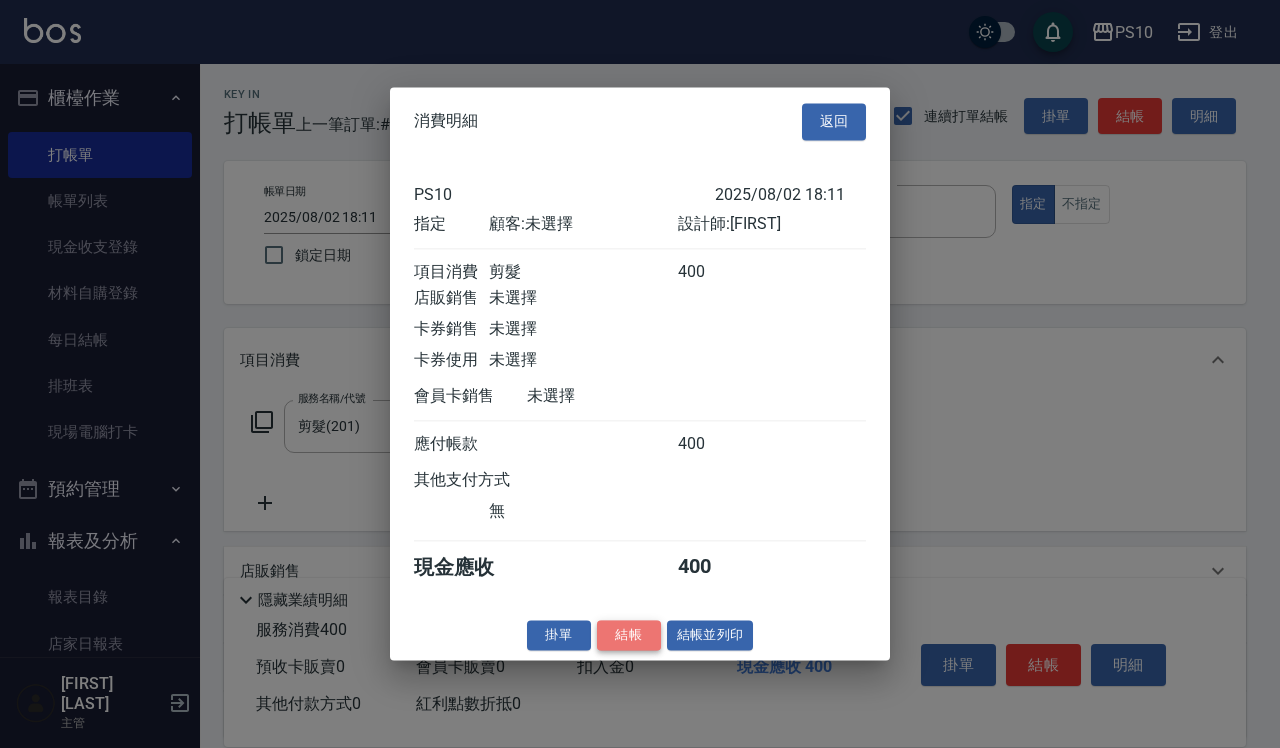 click on "結帳" at bounding box center (629, 635) 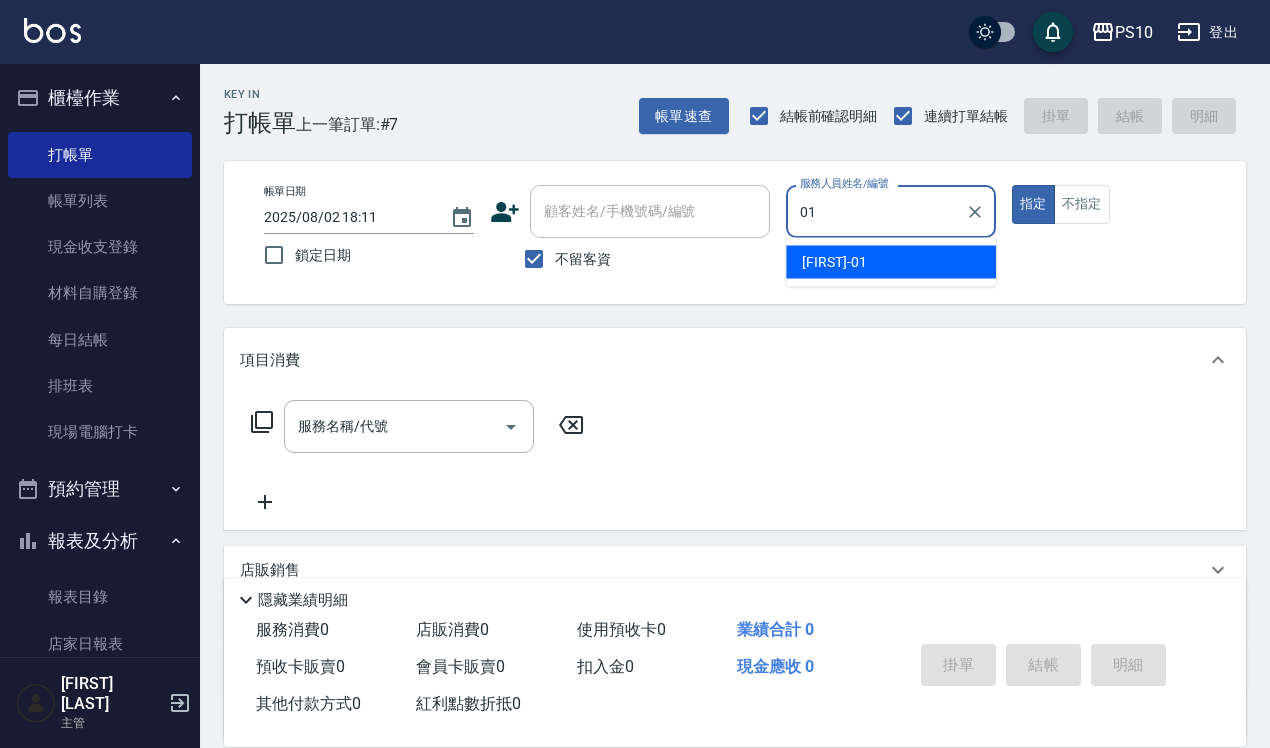 type on "[FIRST]-01" 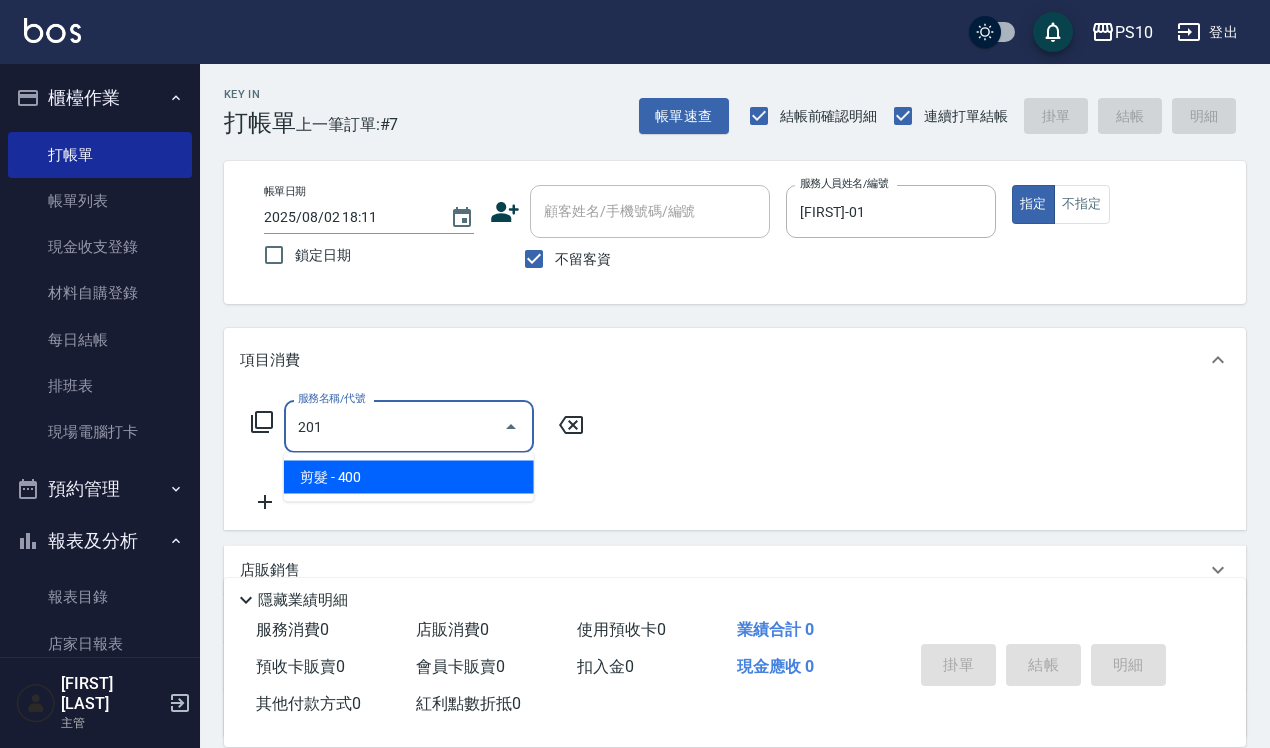 type on "剪髮(201)" 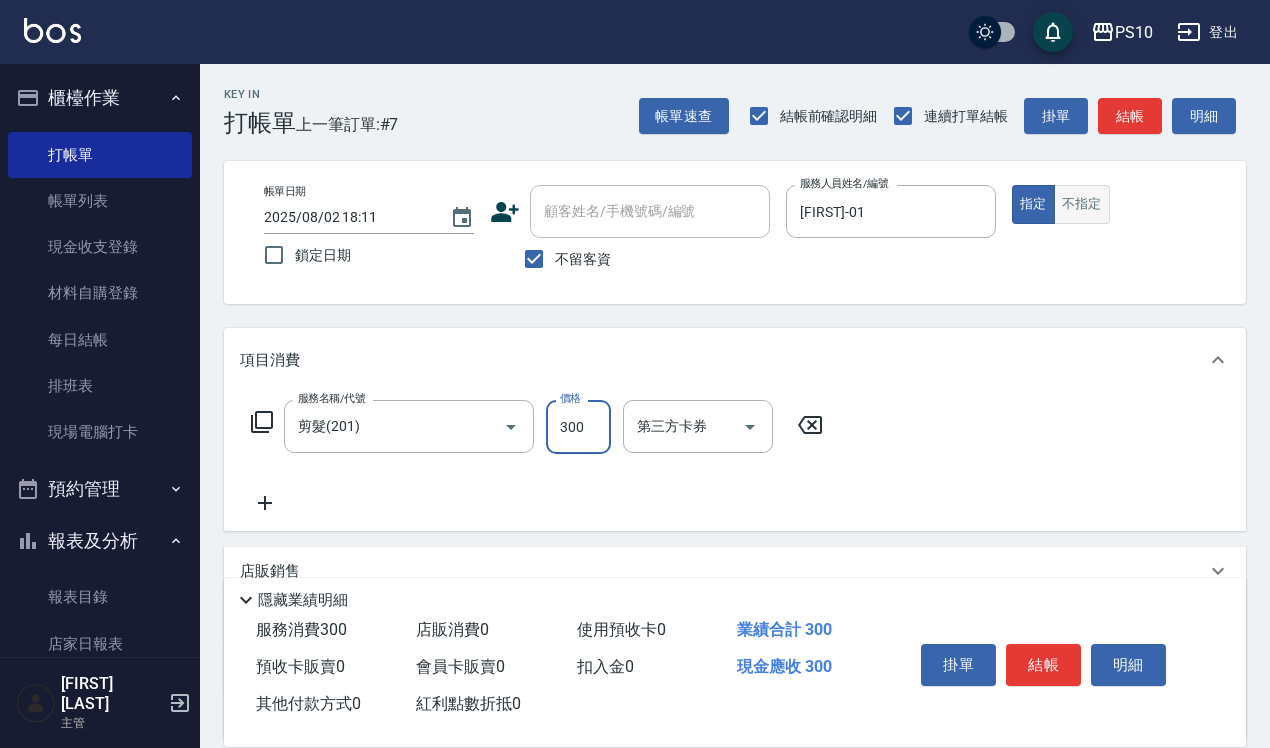 type on "300" 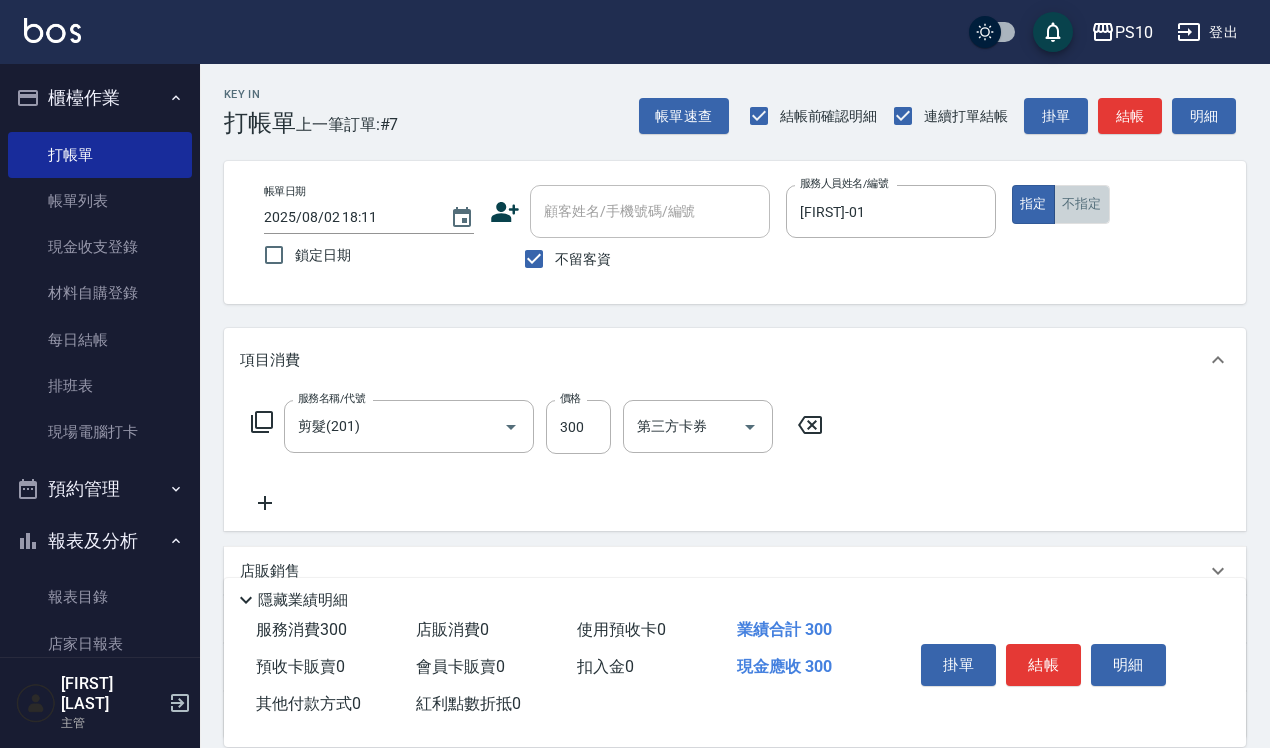 drag, startPoint x: 1095, startPoint y: 188, endPoint x: 1060, endPoint y: 375, distance: 190.24721 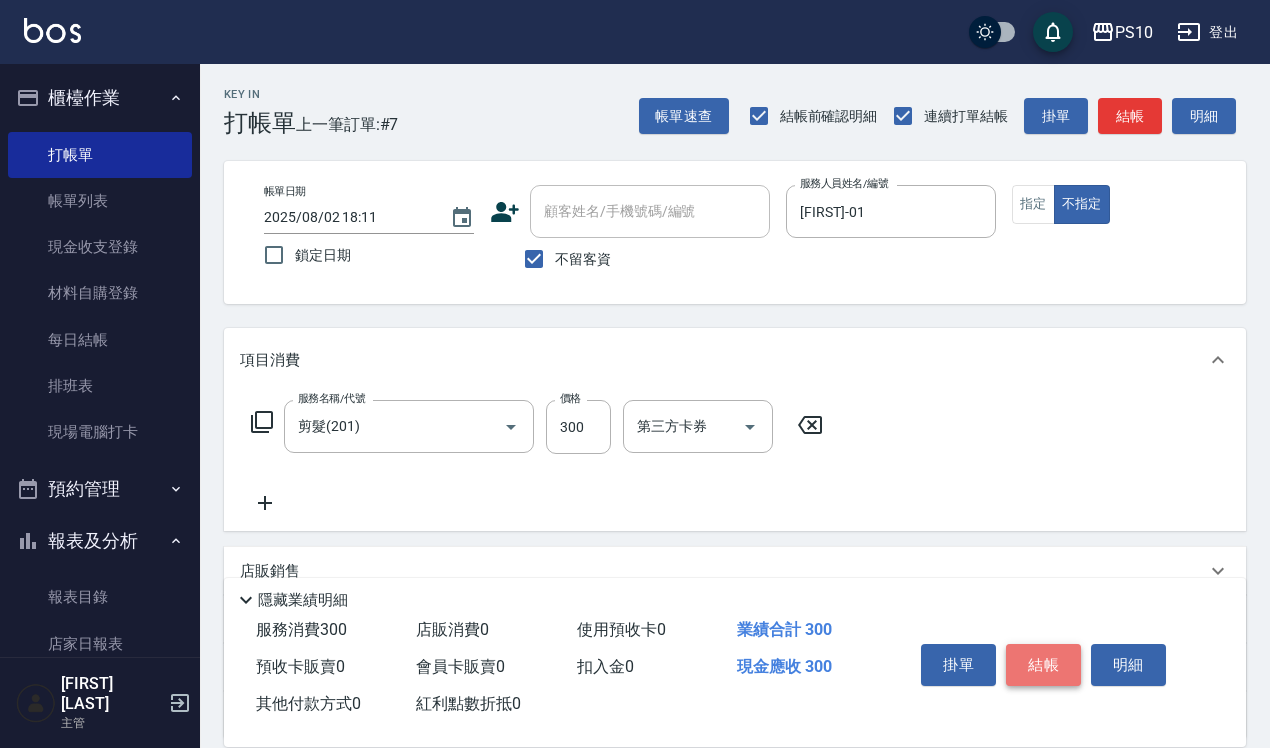 click on "結帳" at bounding box center (1043, 665) 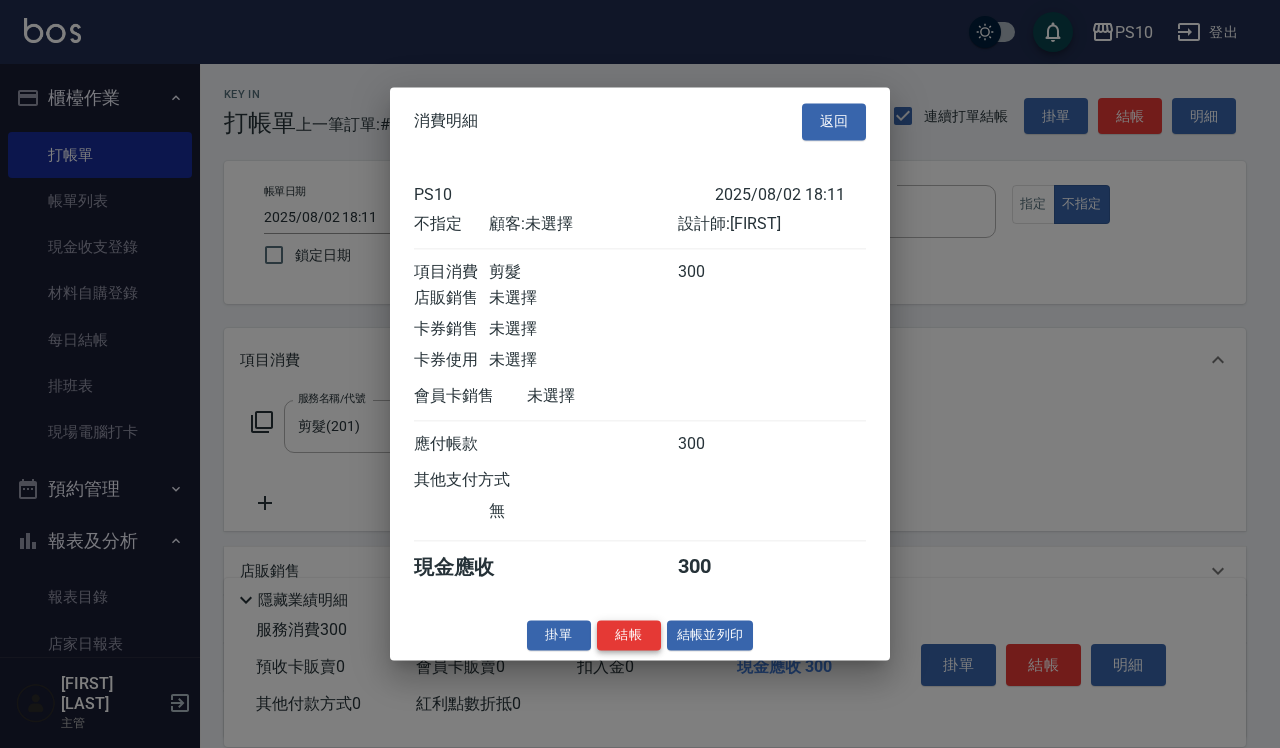 click on "結帳" at bounding box center (629, 635) 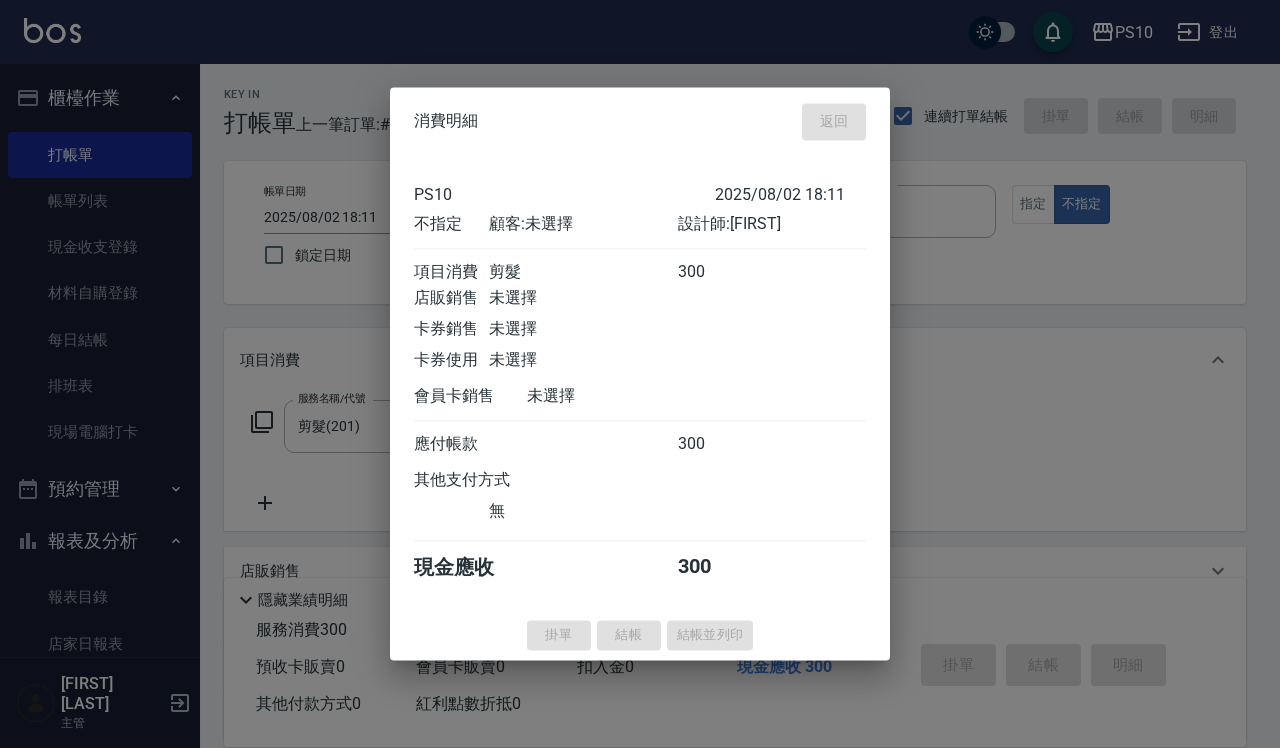 type on "2025/08/02 18:43" 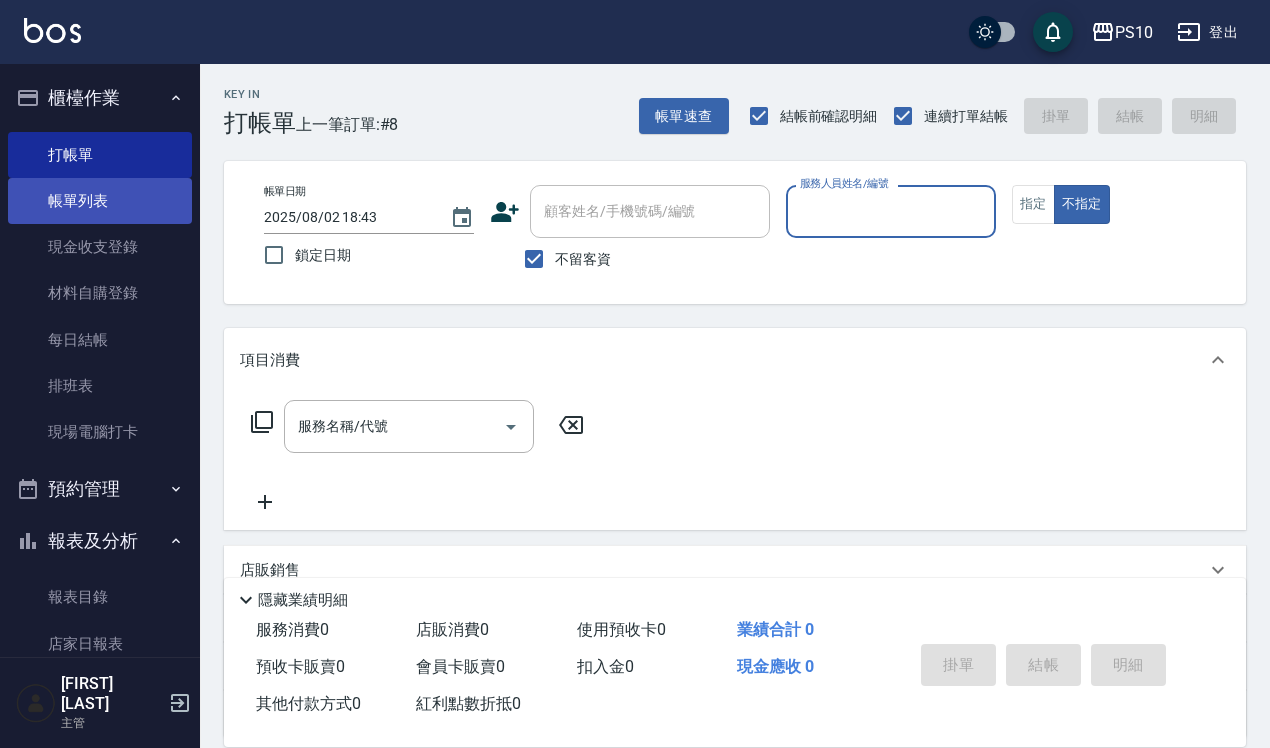 click on "帳單列表" at bounding box center (100, 201) 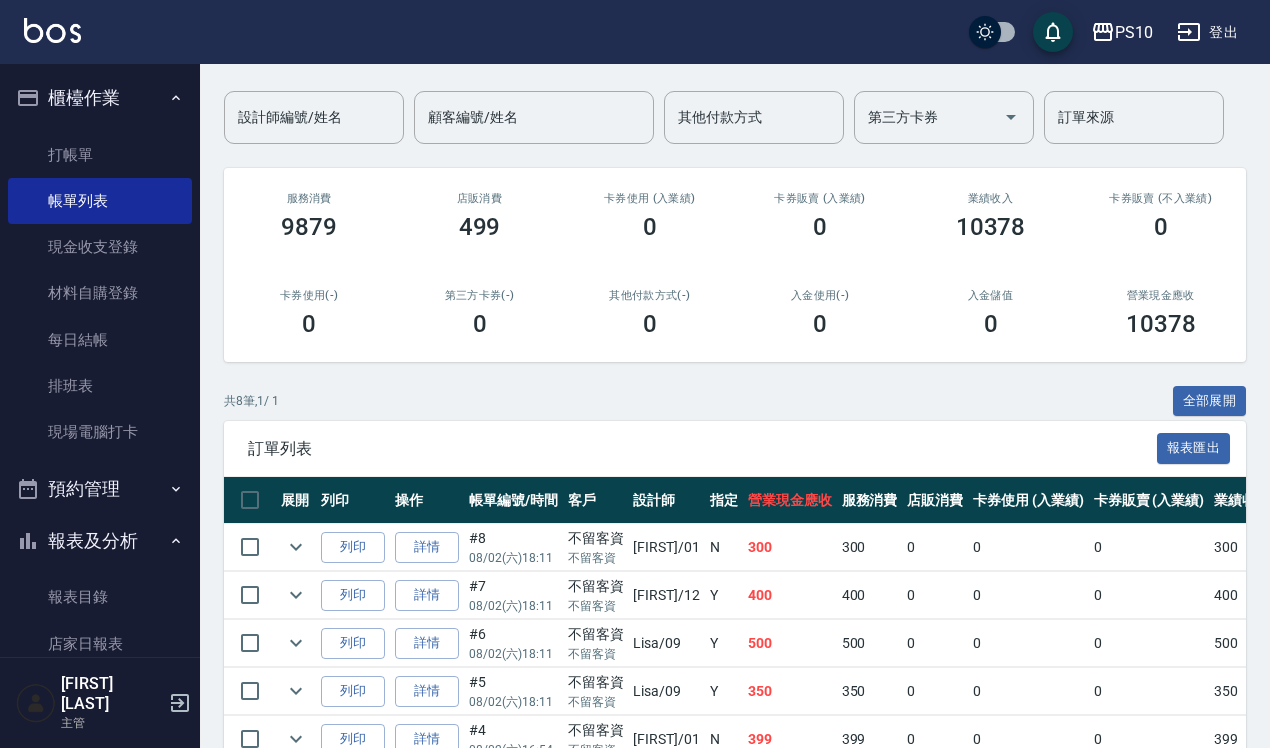 scroll, scrollTop: 401, scrollLeft: 0, axis: vertical 